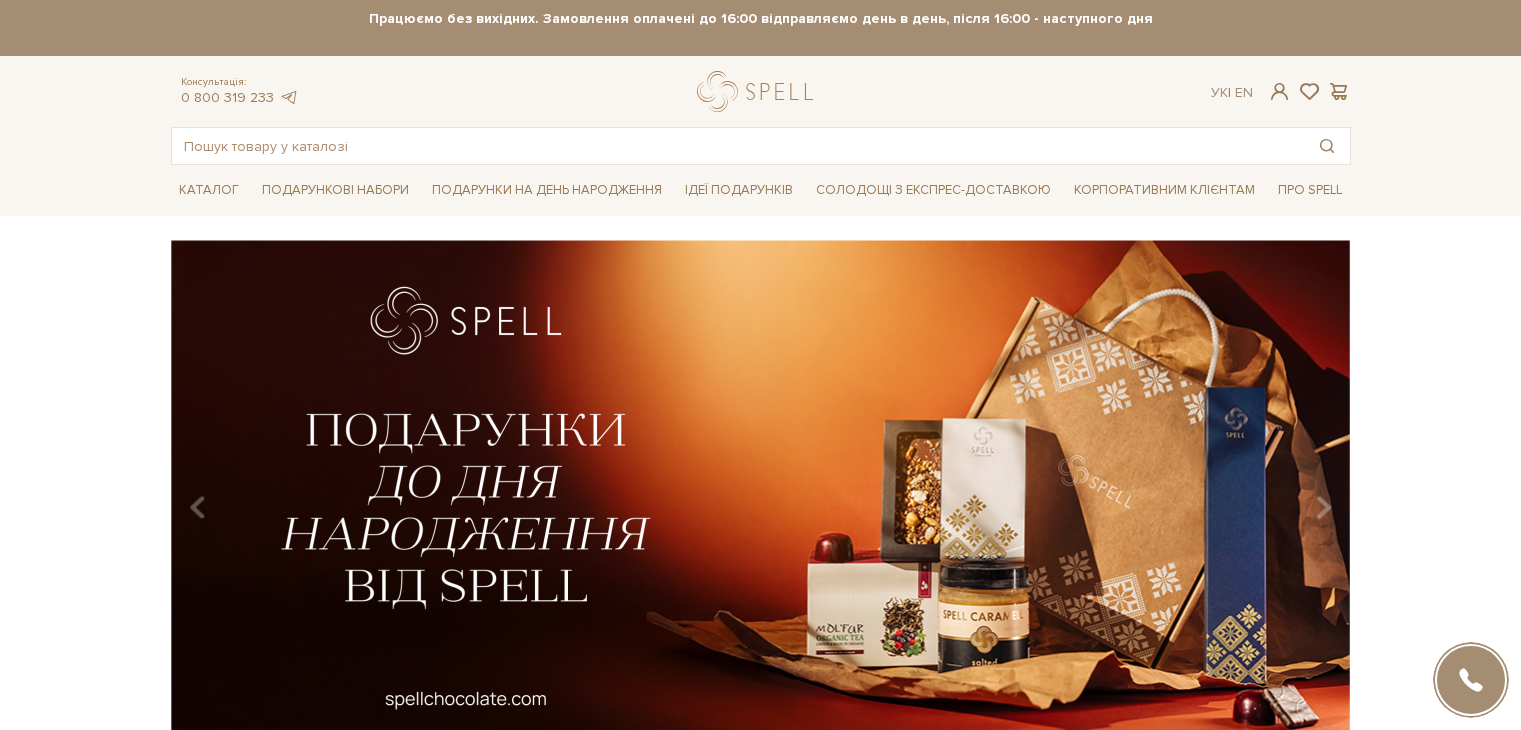 scroll, scrollTop: 0, scrollLeft: 0, axis: both 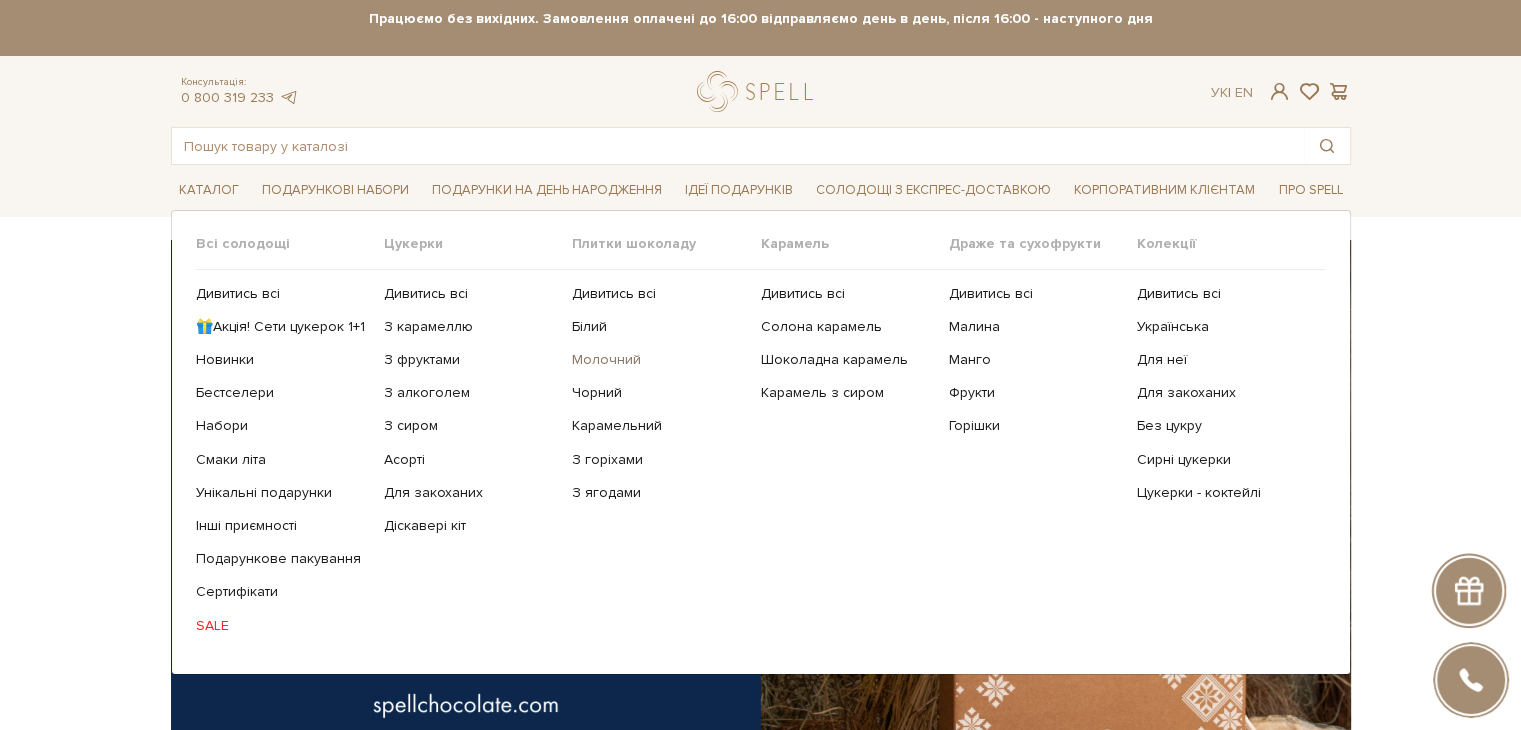 click on "Молочний" at bounding box center [658, 360] 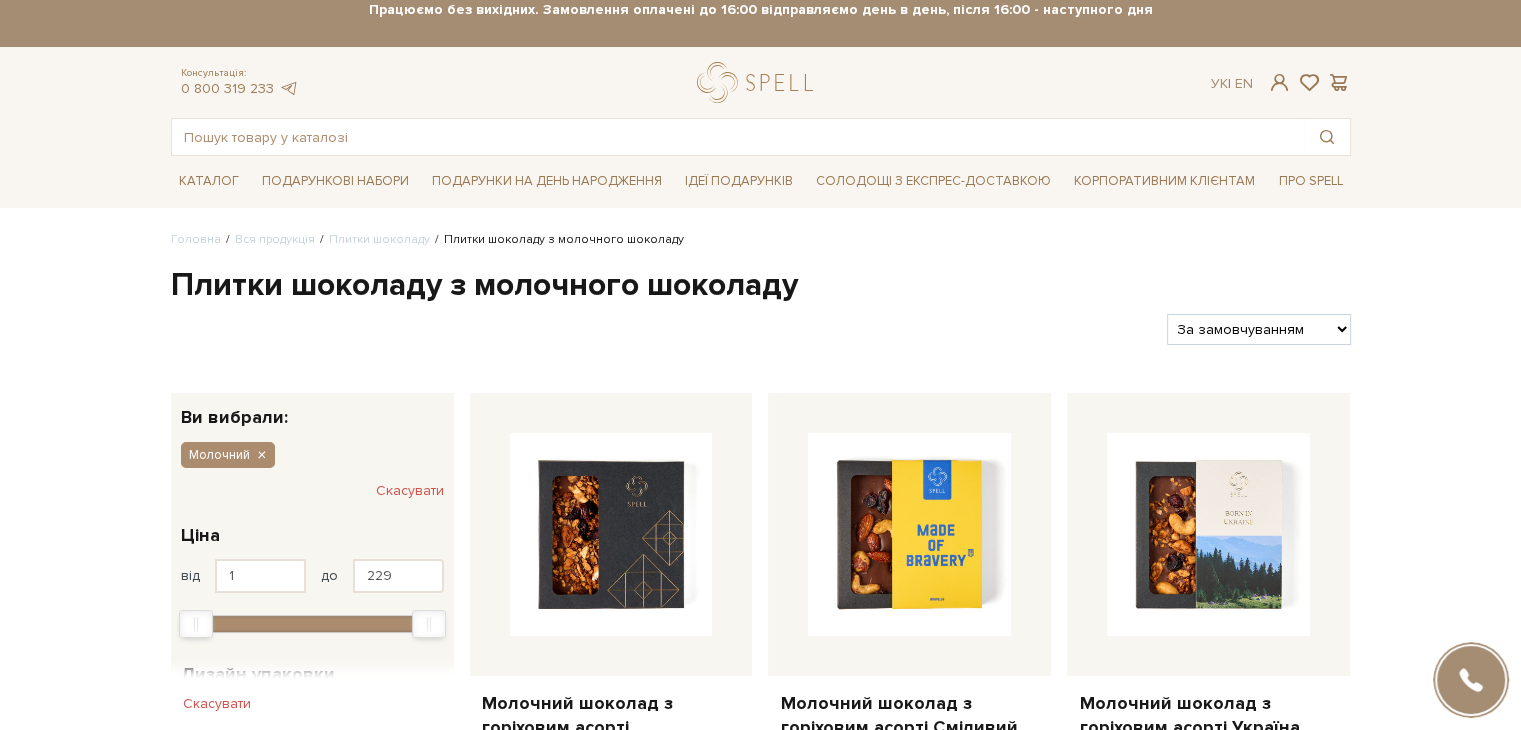 scroll, scrollTop: 0, scrollLeft: 0, axis: both 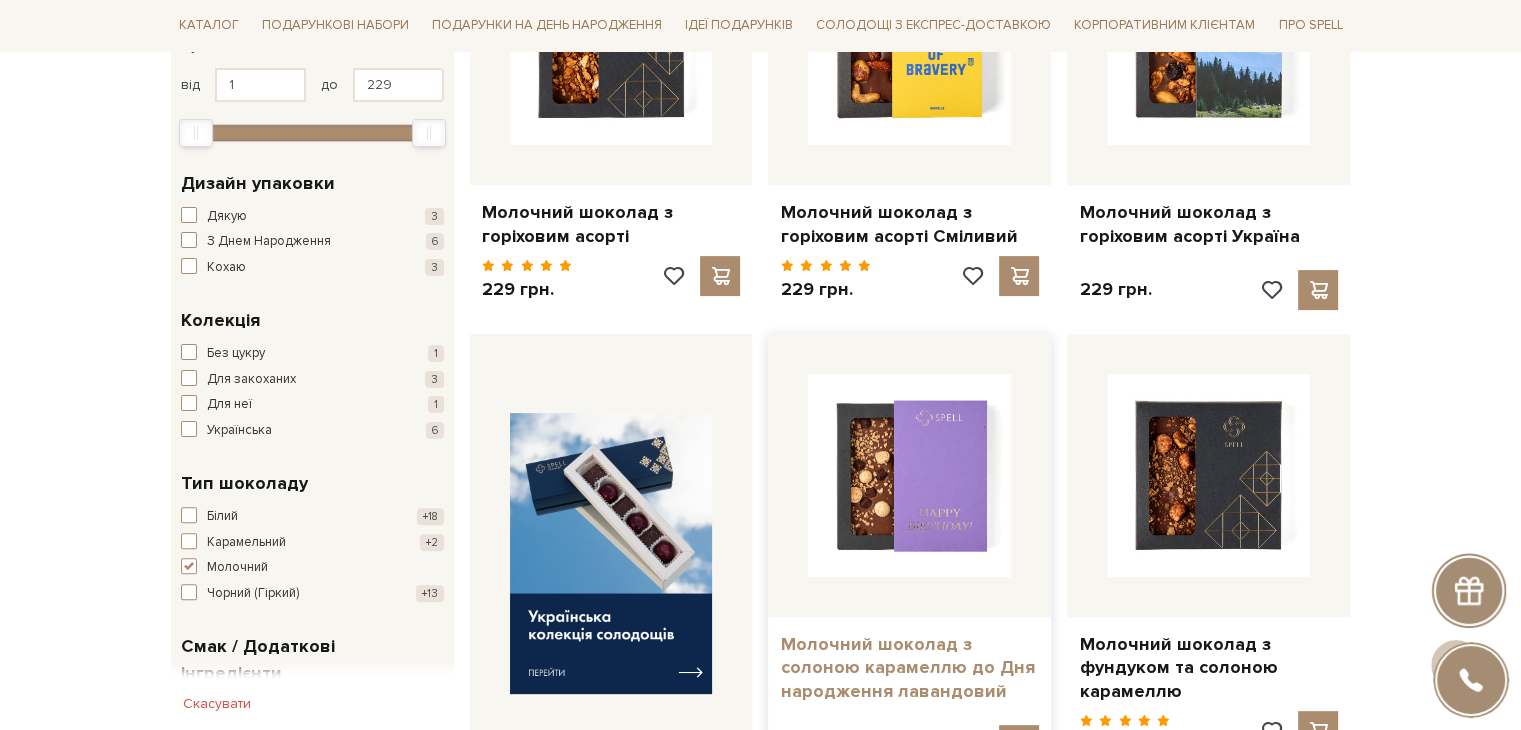 click on "Молочний шоколад з солоною карамеллю до Дня народження лавандовий" at bounding box center (909, 668) 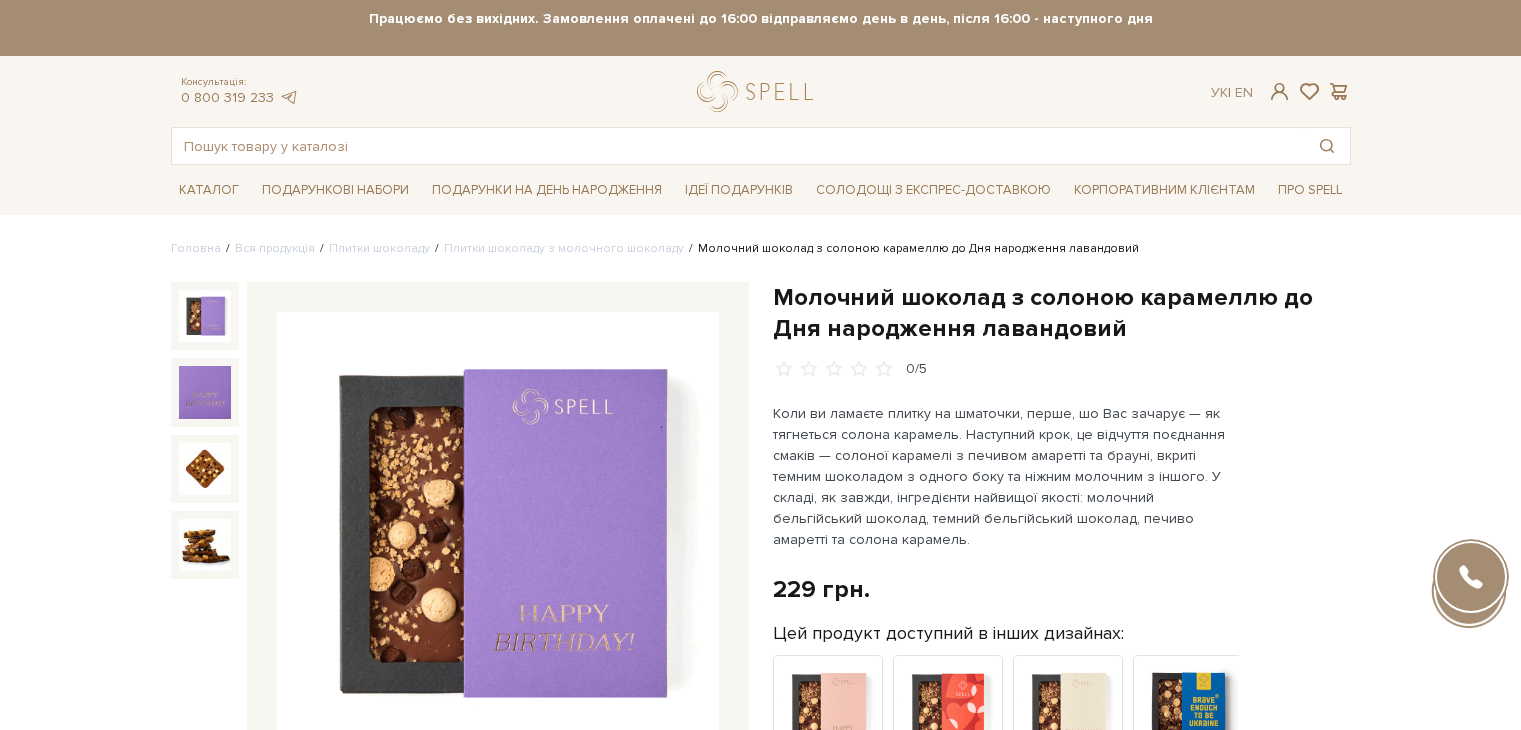 scroll, scrollTop: 0, scrollLeft: 0, axis: both 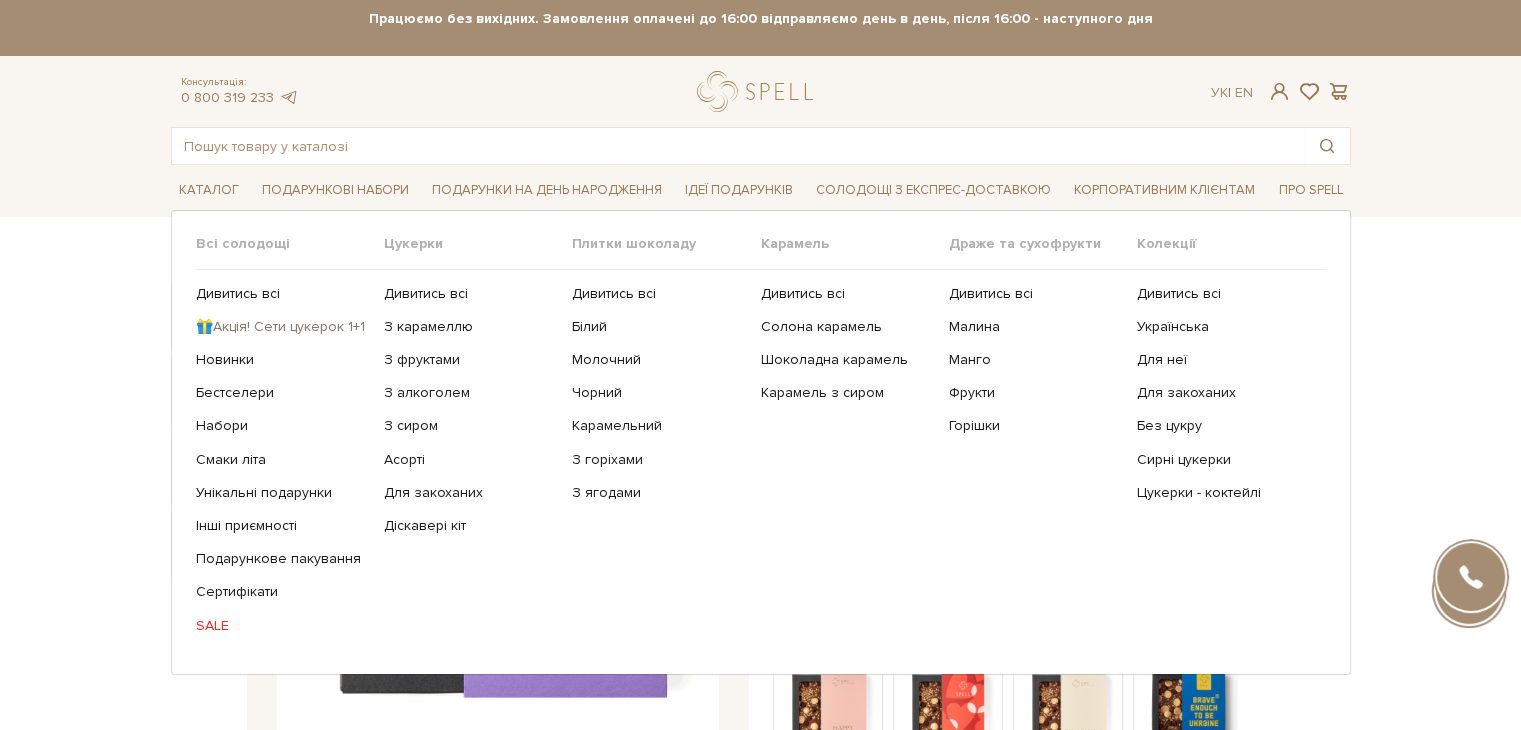 click on "🎁Акція! Сети цукерок 1+1" at bounding box center (282, 327) 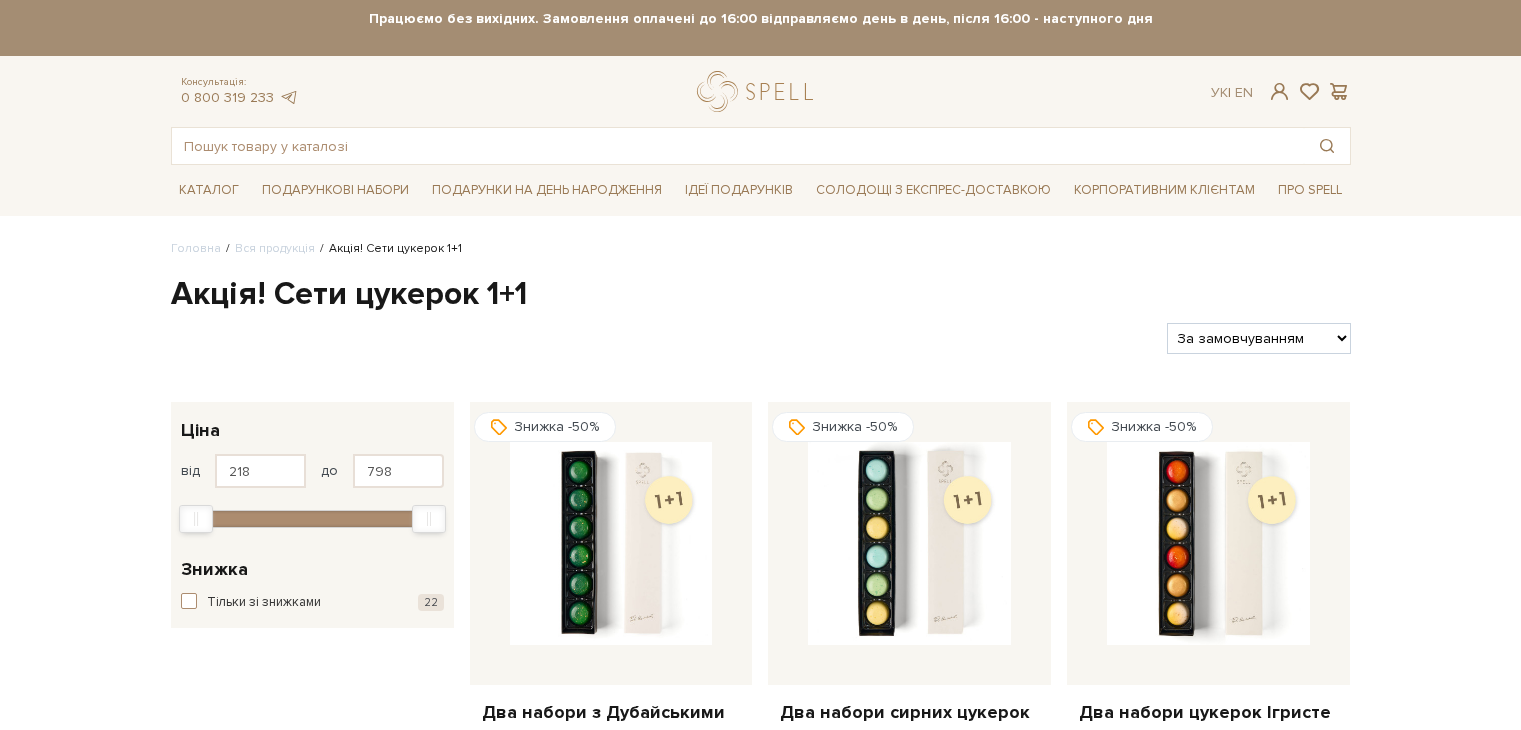 scroll, scrollTop: 0, scrollLeft: 0, axis: both 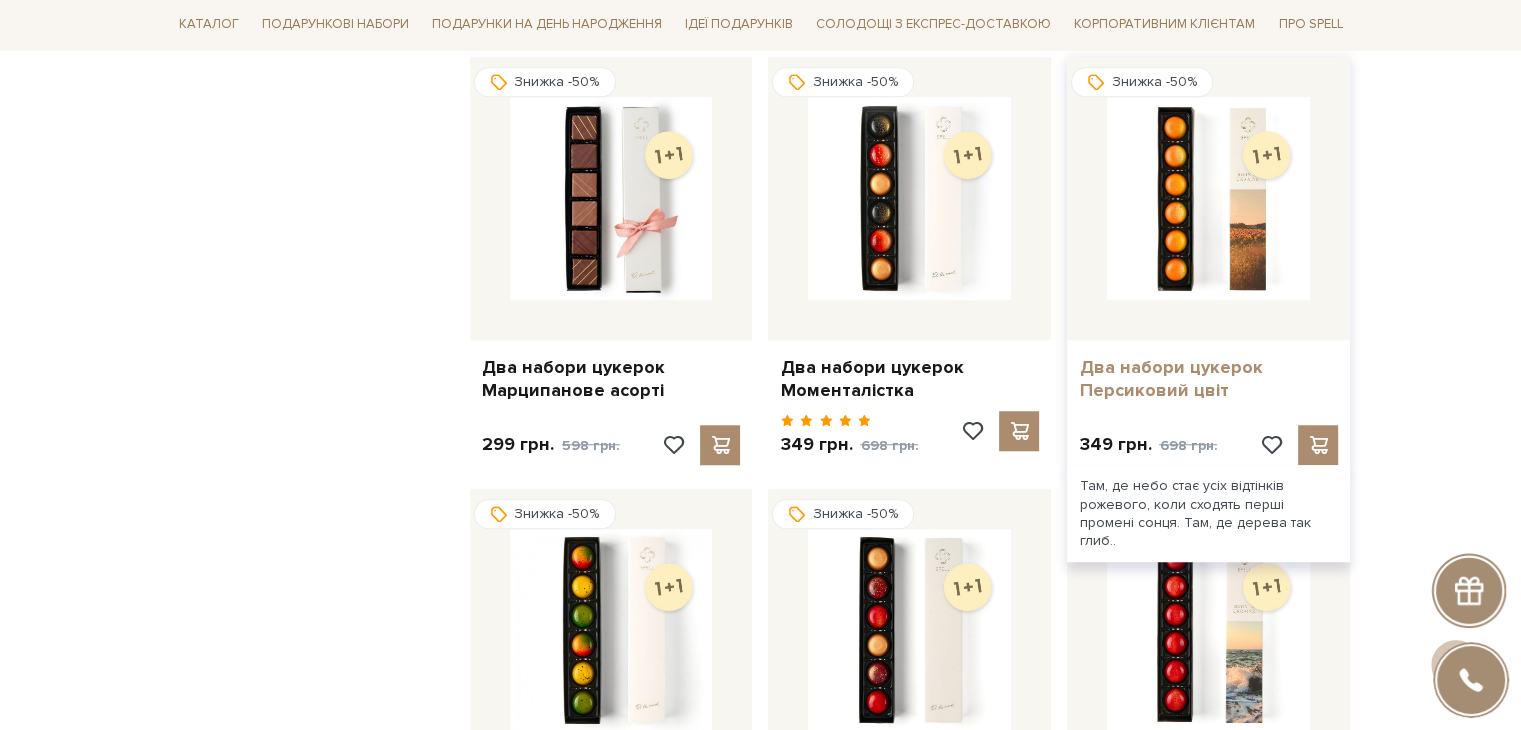 click on "Два набори цукерок Персиковий цвіт" at bounding box center (1208, 379) 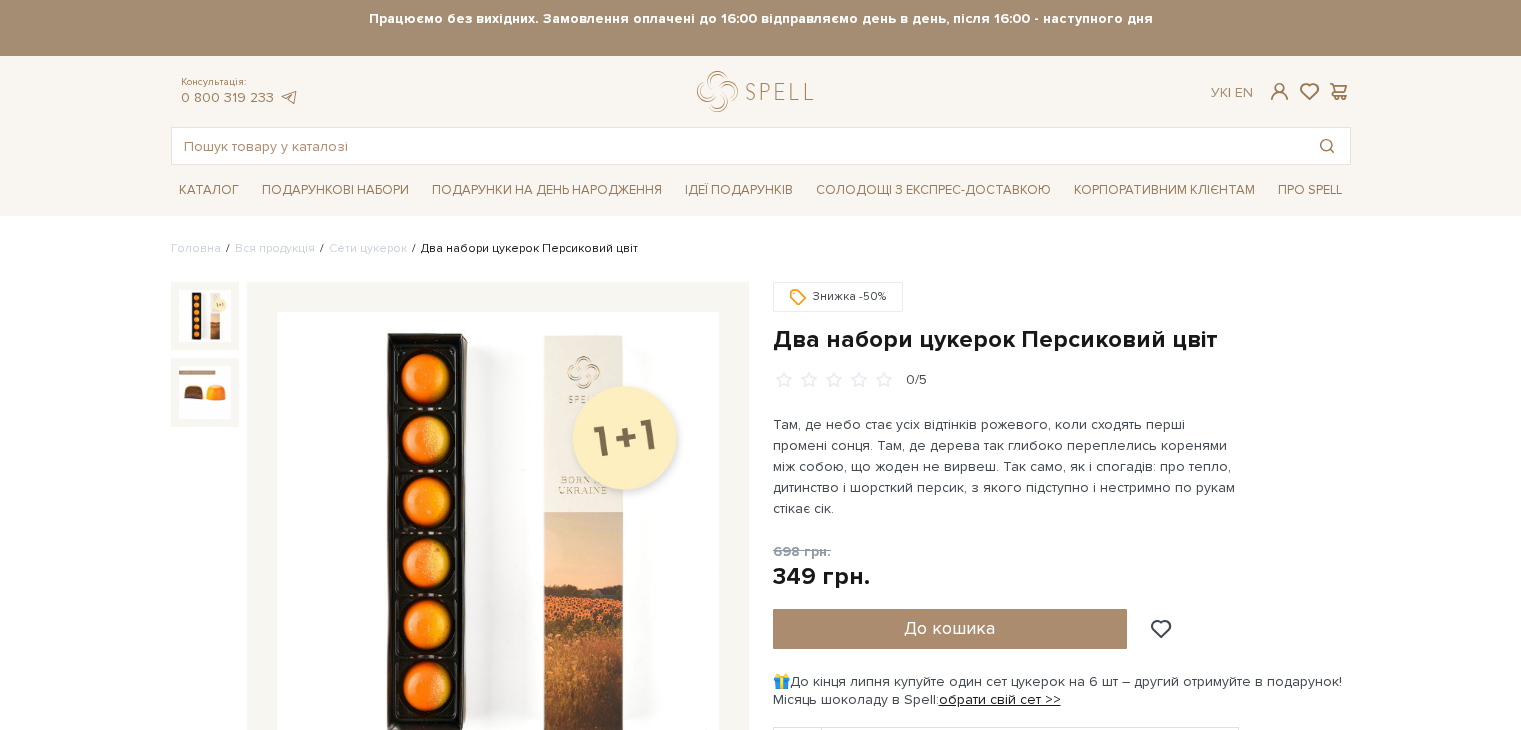 scroll, scrollTop: 0, scrollLeft: 0, axis: both 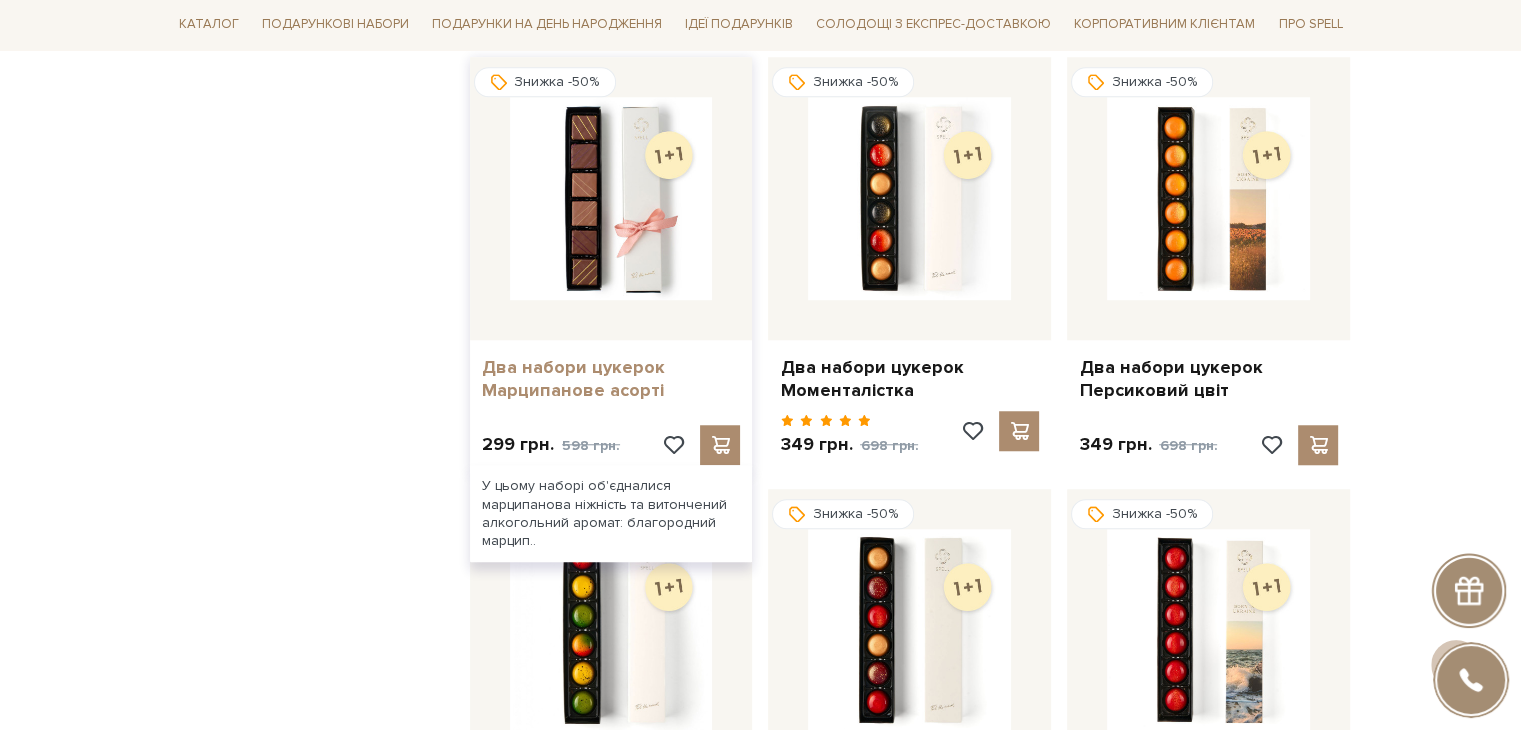 click on "Два набори цукерок Марципанове асорті" at bounding box center [611, 379] 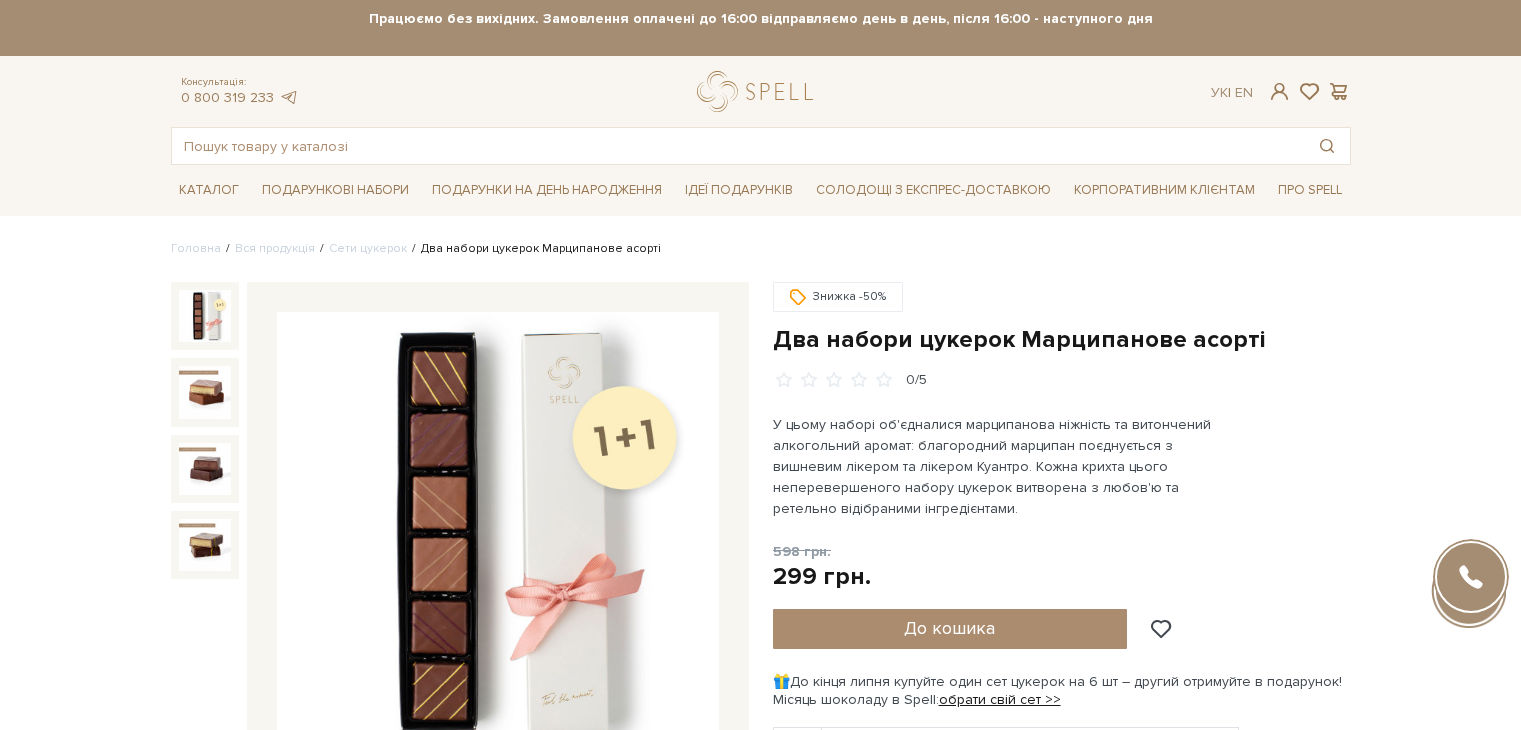 scroll, scrollTop: 0, scrollLeft: 0, axis: both 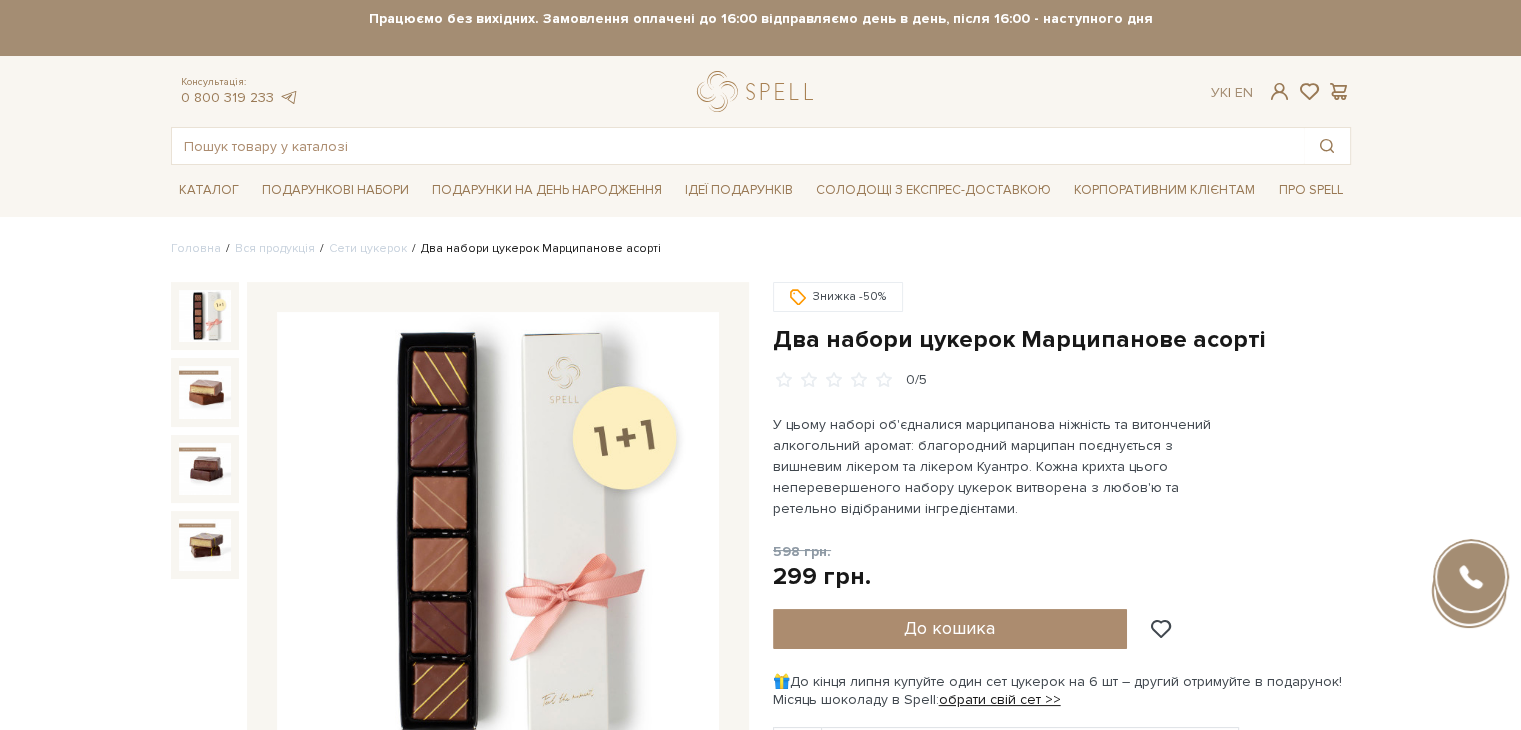 click on "Подарункові набори
SALE
Корпоративним клієнтам
Доставка і оплата
Консультація: 0 800 319 233
Передзвонити мені
Ук                 |
En
|
🎁До кінця липня купуйте один сет цукерок на 6 шт – другий отримуйте в подарунок! Місяць шоколаду в Spell:  обрати свій сет >>
обрати свій сет >>
|" at bounding box center (760, 1889) 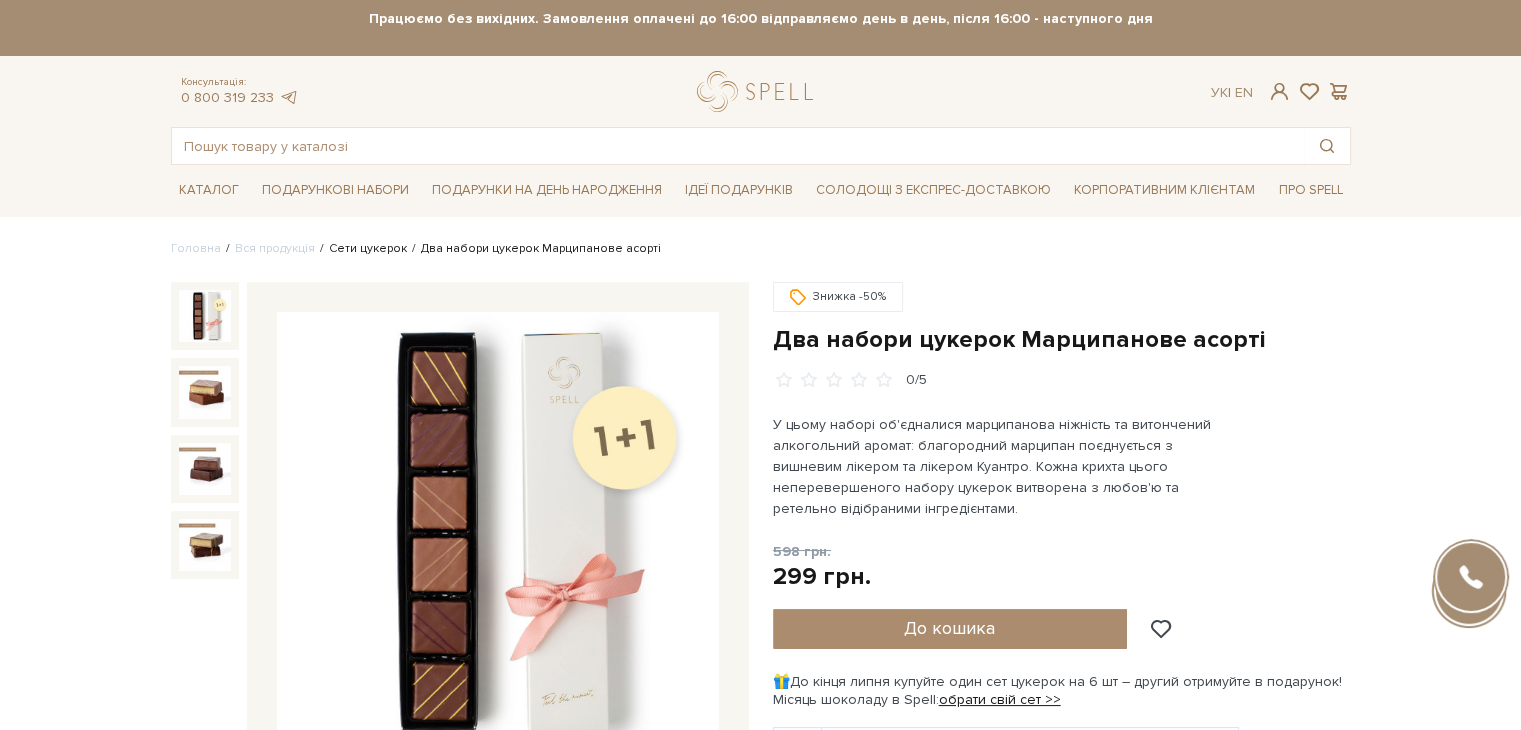 click on "Сети цукерок" at bounding box center [368, 248] 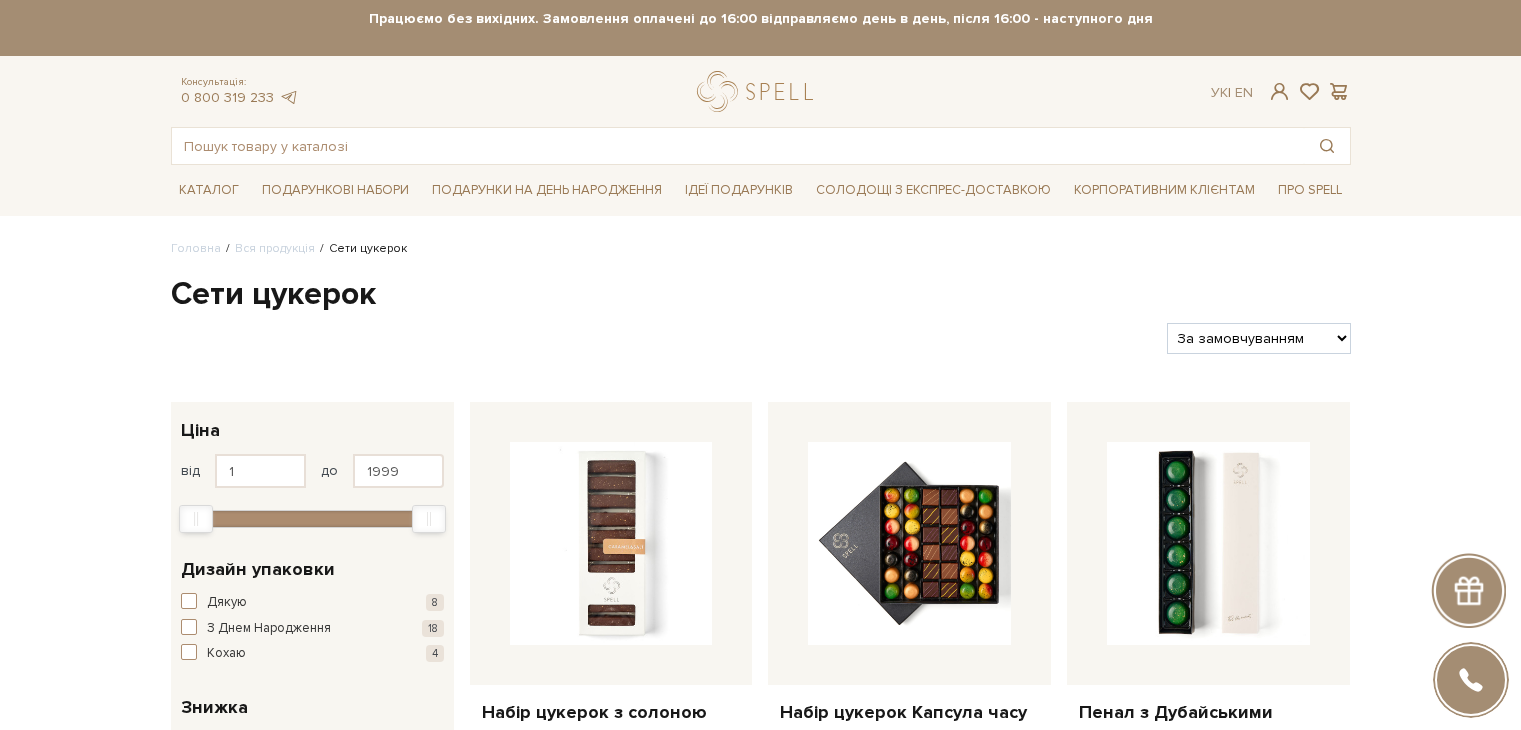 scroll, scrollTop: 0, scrollLeft: 0, axis: both 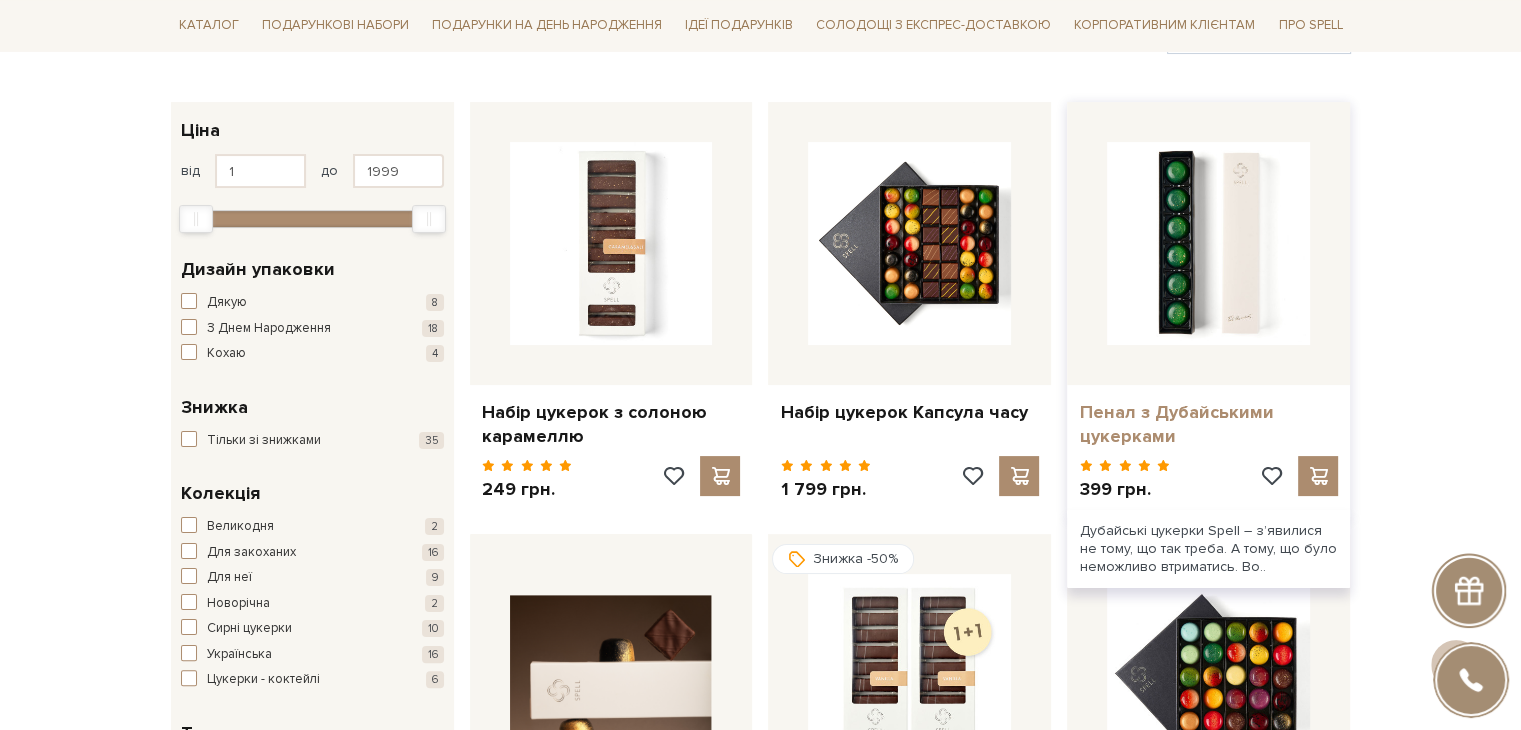 click on "Пенал з Дубайськими цукерками" at bounding box center (1208, 424) 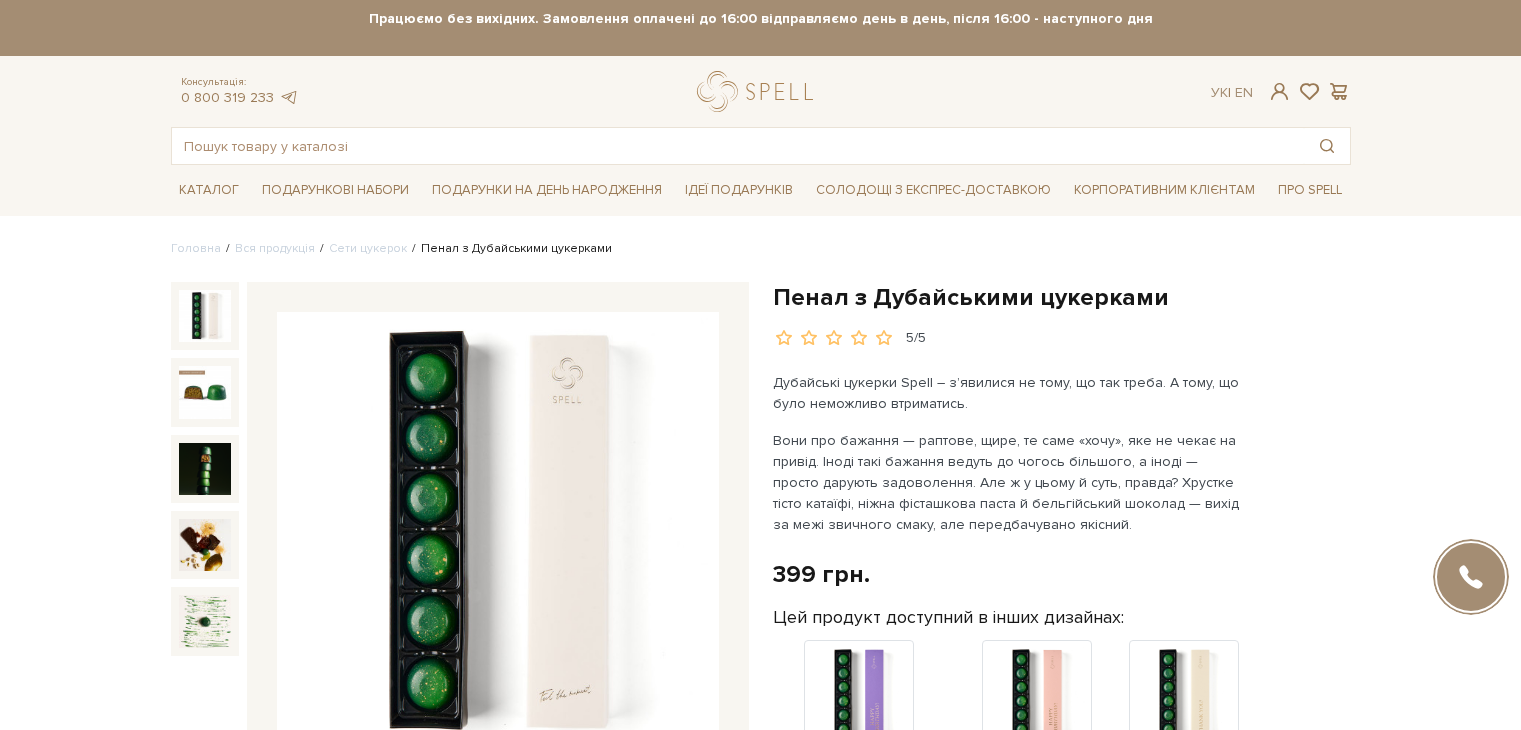 scroll, scrollTop: 500, scrollLeft: 0, axis: vertical 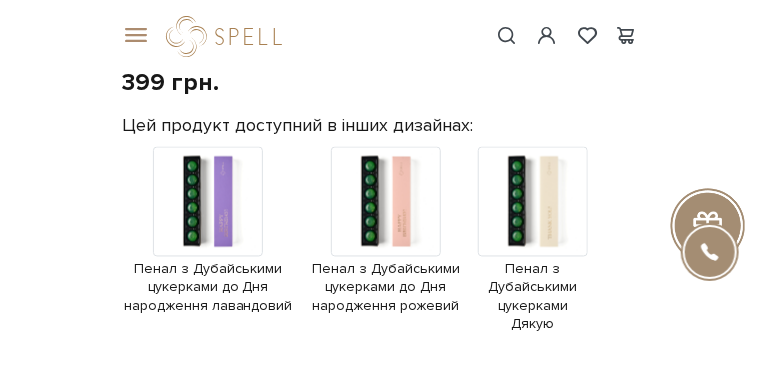 drag, startPoint x: 597, startPoint y: 193, endPoint x: 337, endPoint y: 222, distance: 261.6123 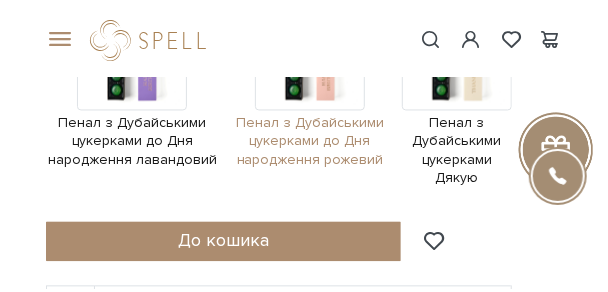 scroll, scrollTop: 910, scrollLeft: 0, axis: vertical 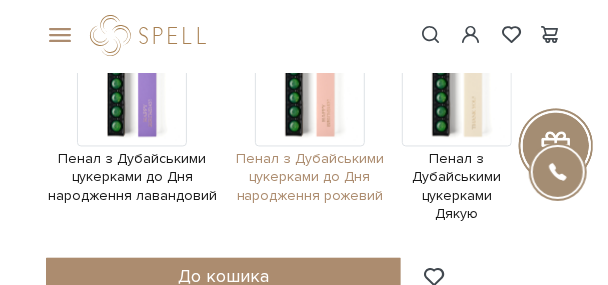 drag, startPoint x: 346, startPoint y: 162, endPoint x: 334, endPoint y: 178, distance: 20 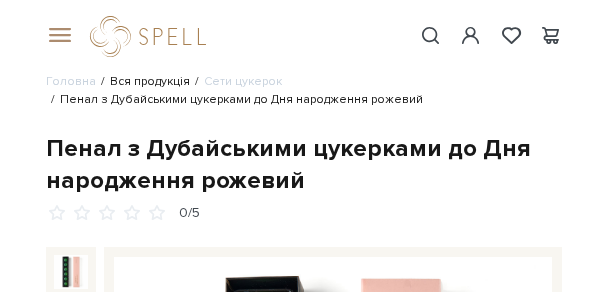 scroll, scrollTop: 0, scrollLeft: 0, axis: both 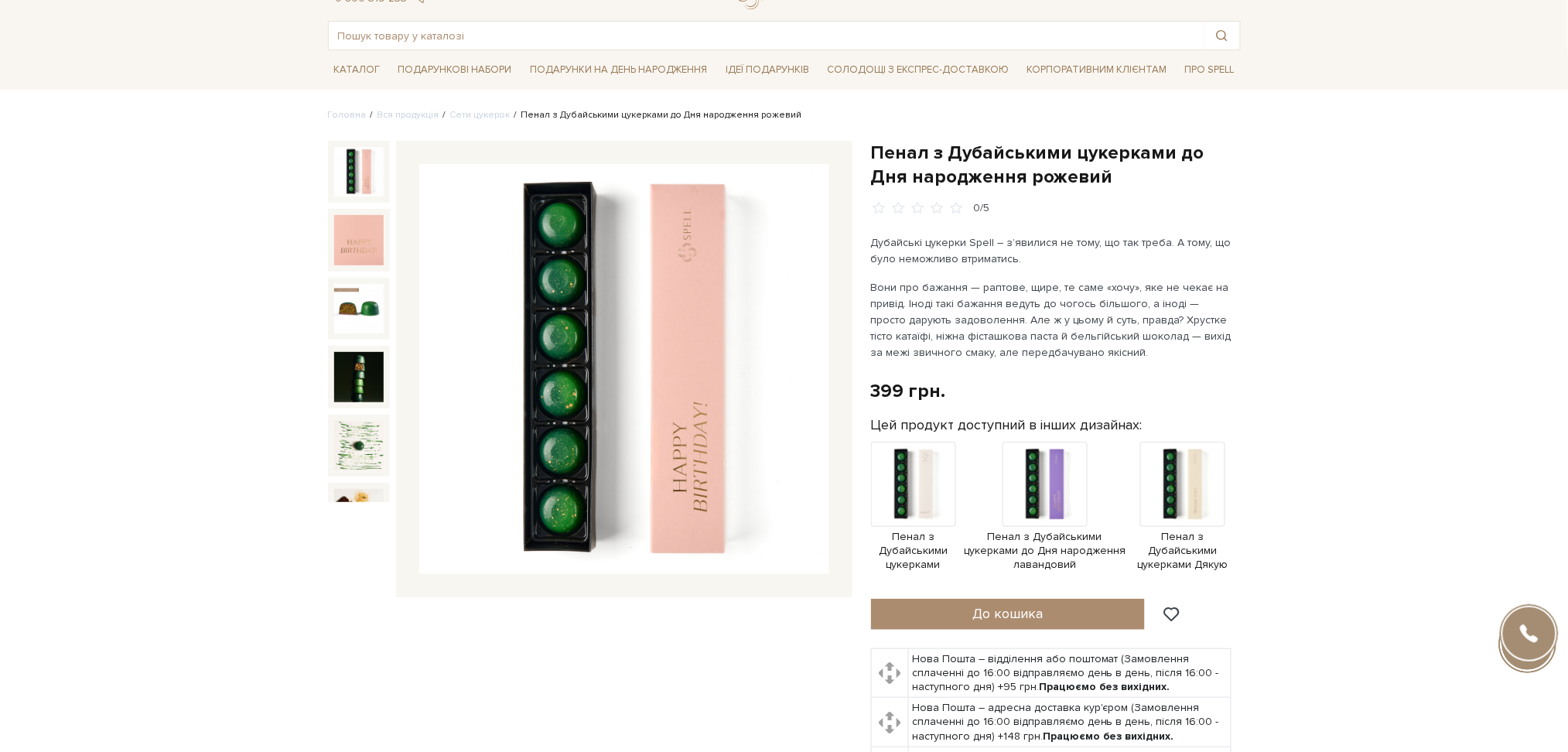click at bounding box center (624, 369) 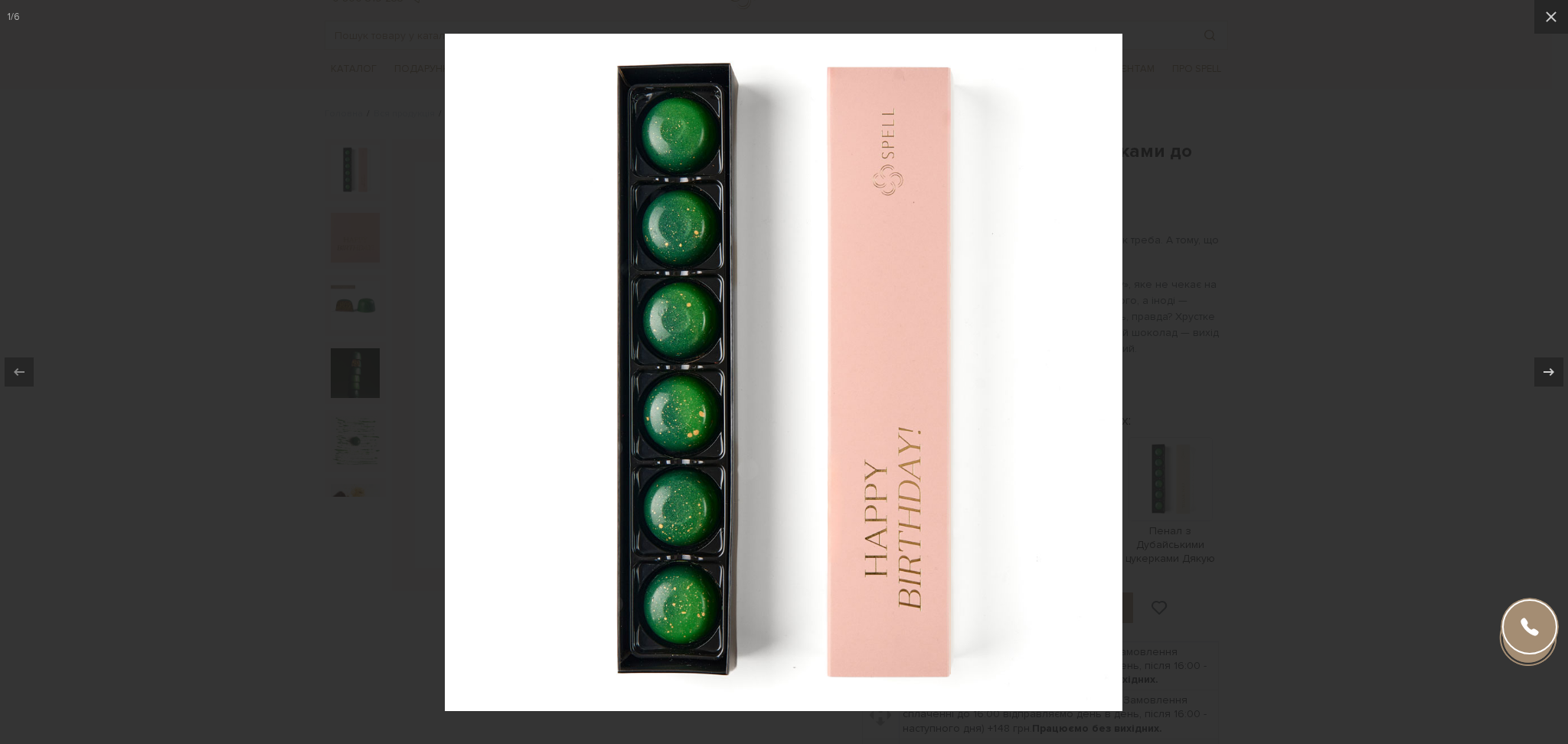 click at bounding box center [784, 372] 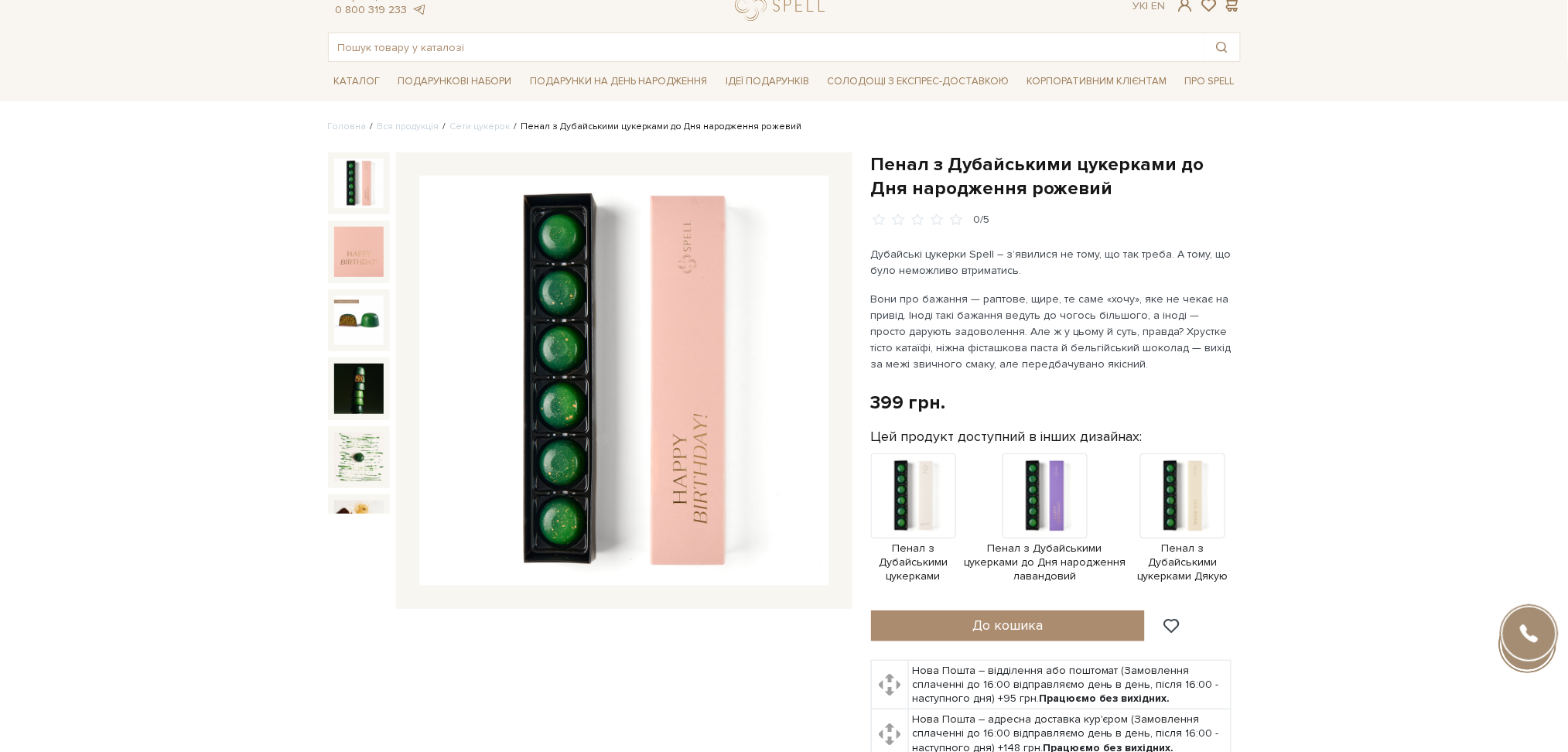 scroll, scrollTop: 0, scrollLeft: 0, axis: both 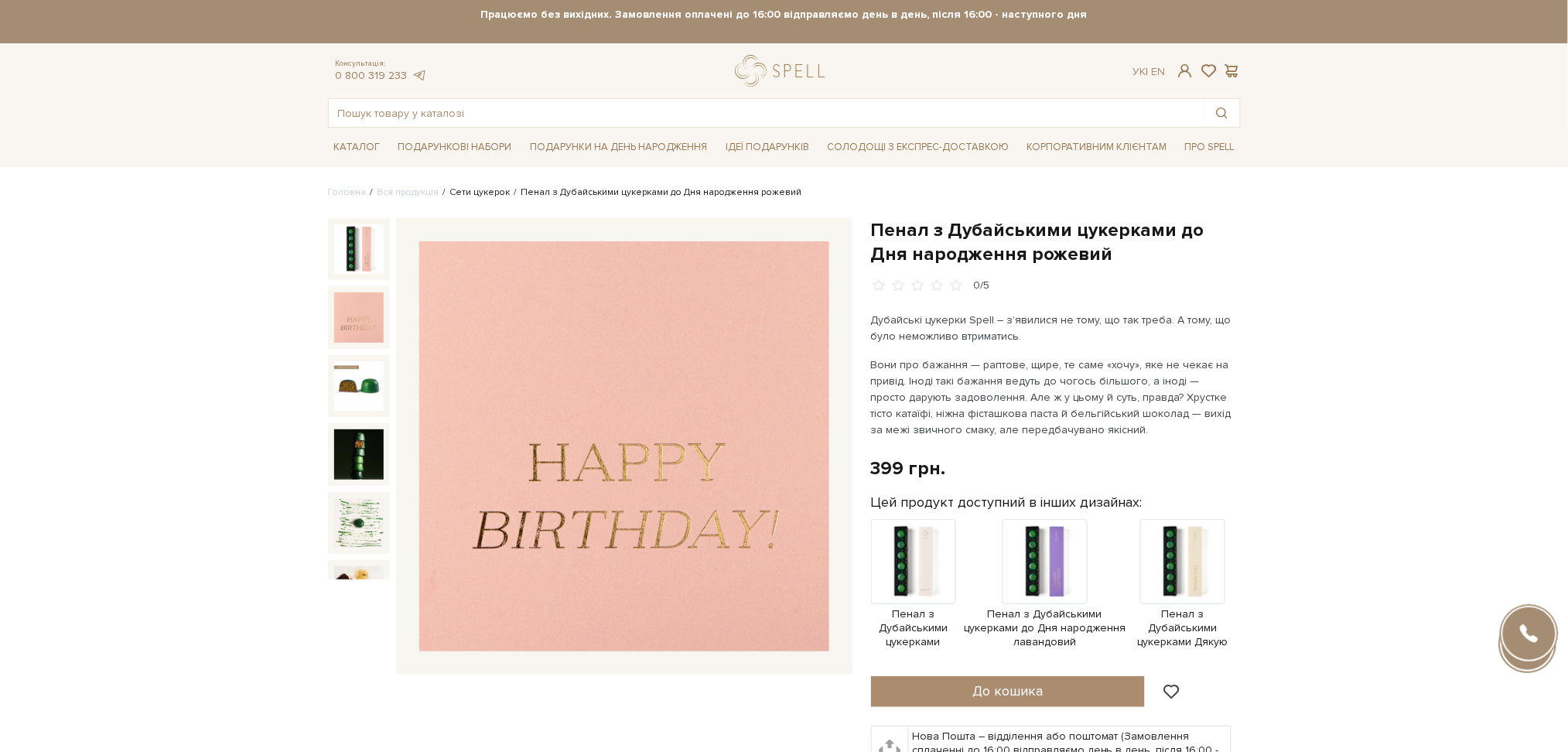 click on "Сети цукерок" at bounding box center (480, 192) 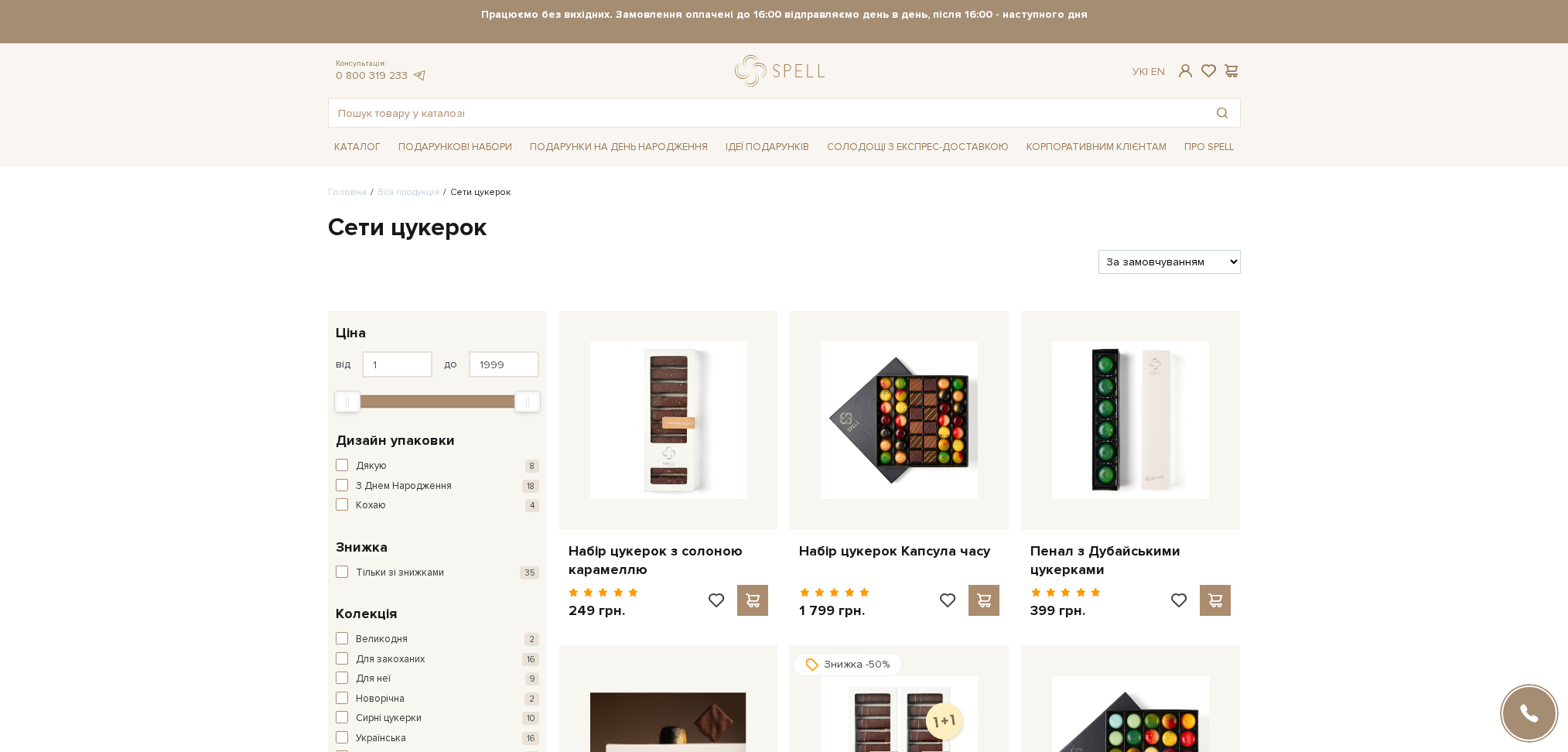 scroll, scrollTop: 0, scrollLeft: 0, axis: both 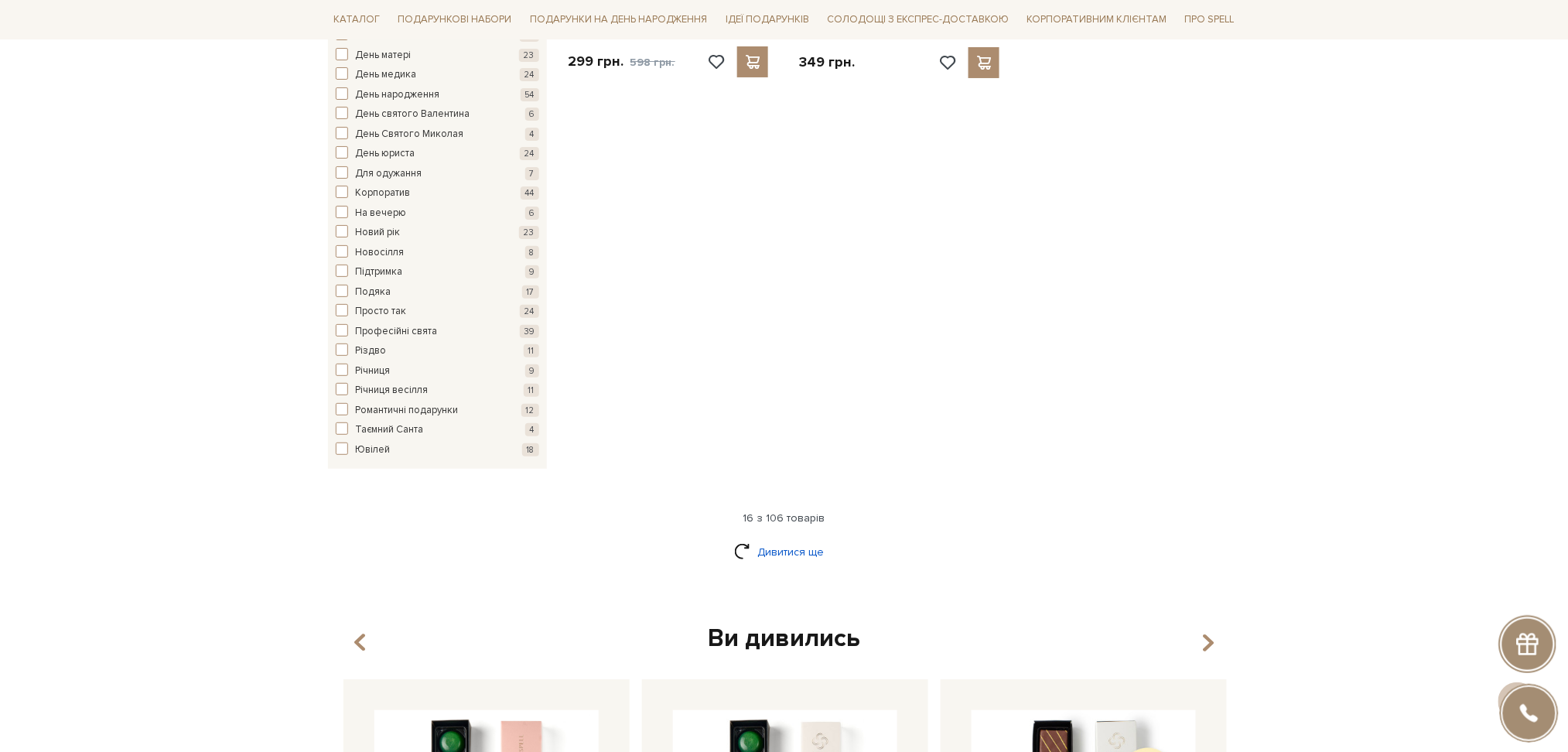 click on "Дивитися ще" at bounding box center [784, 552] 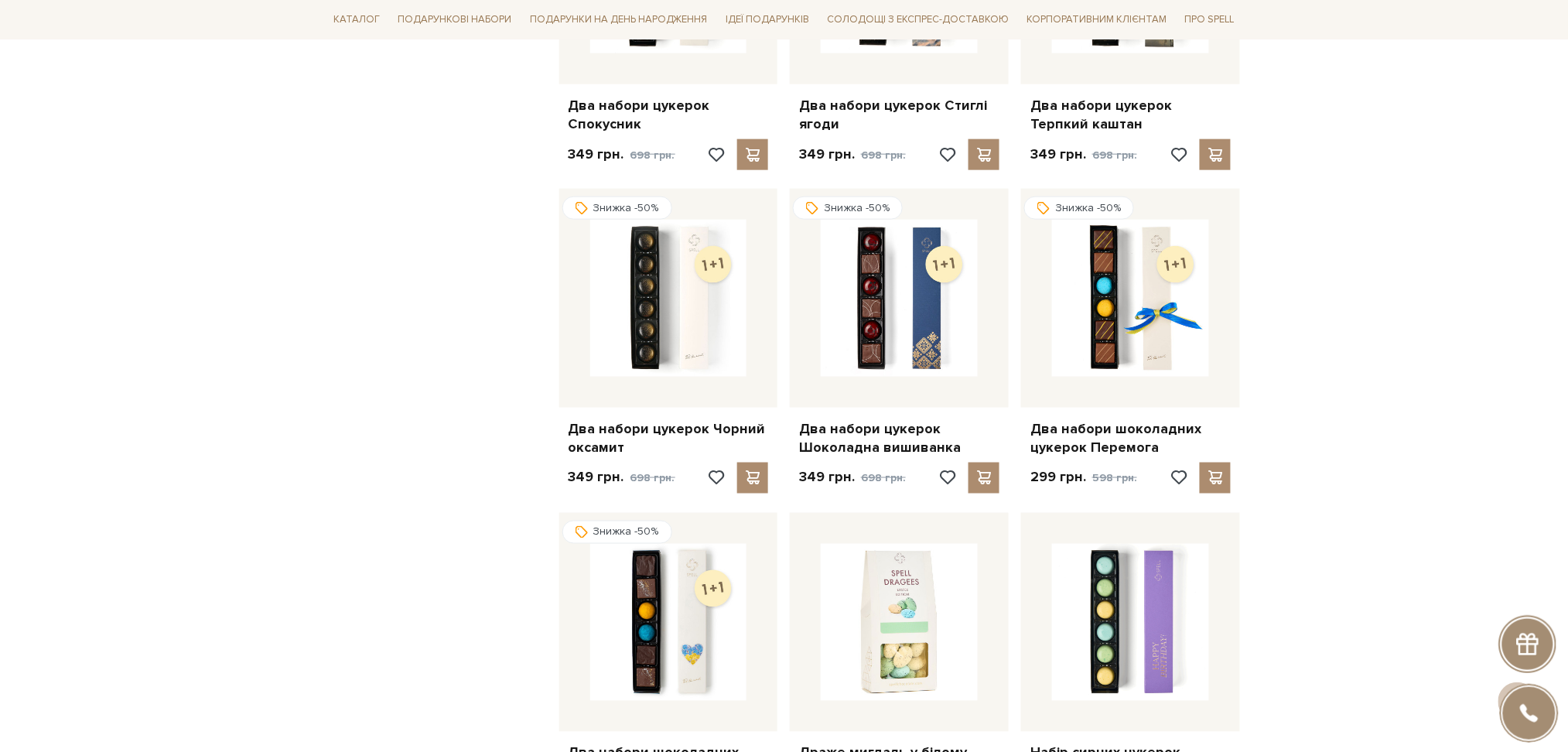scroll, scrollTop: 2888, scrollLeft: 0, axis: vertical 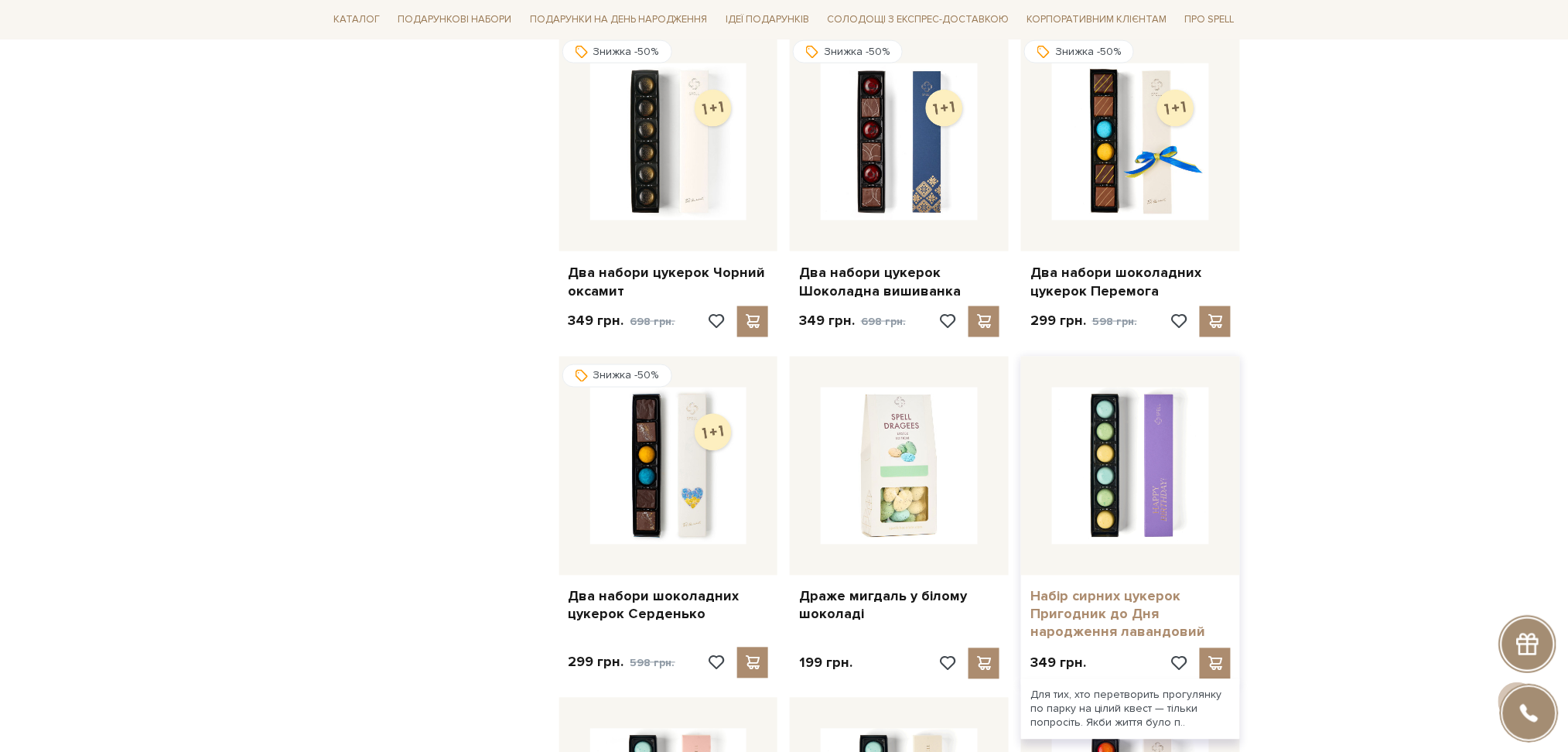 click on "Набір сирних цукерок Пригодник до Дня народження лавандовий" at bounding box center (1130, 615) 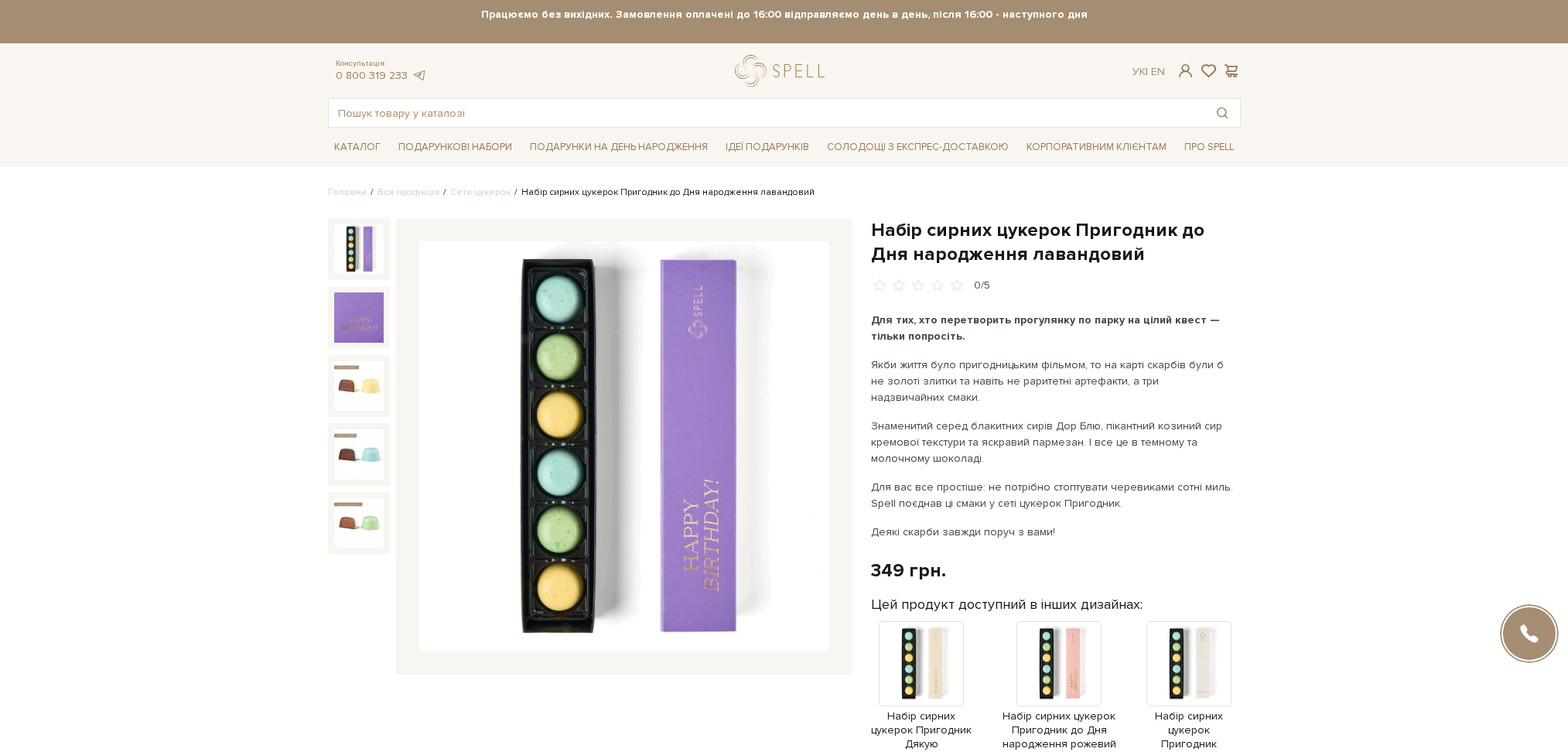 scroll, scrollTop: 0, scrollLeft: 0, axis: both 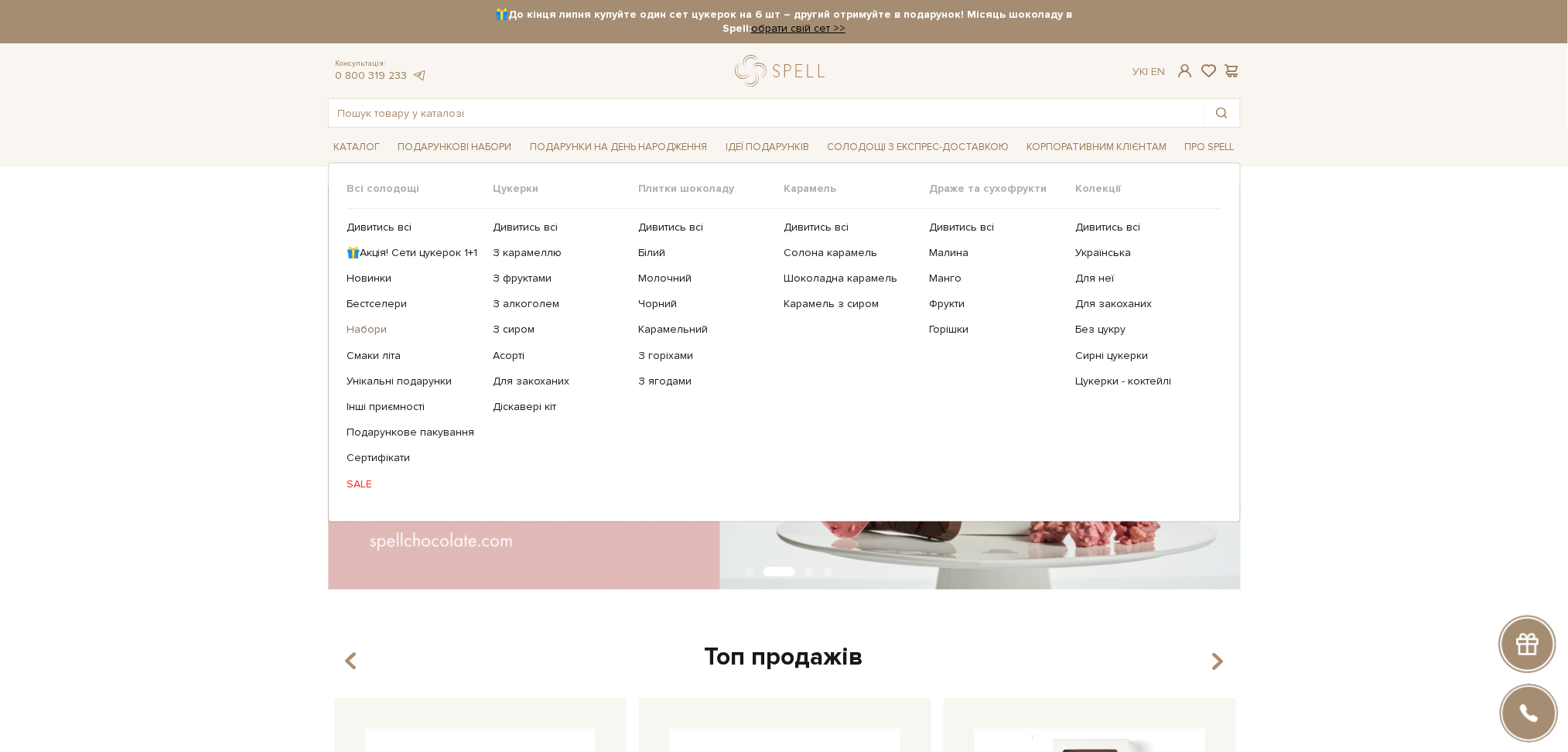click on "Набори" at bounding box center (414, 330) 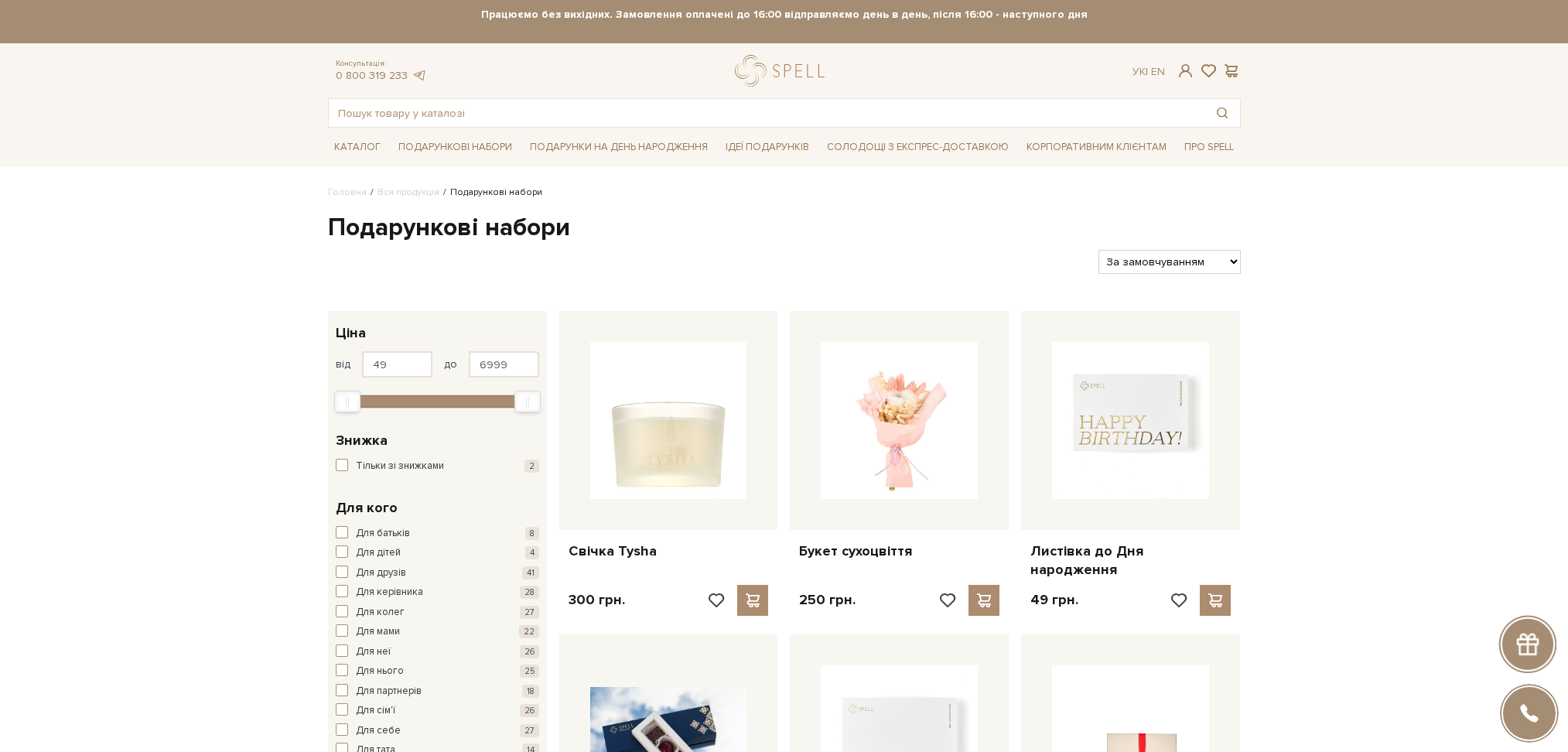 scroll, scrollTop: 0, scrollLeft: 0, axis: both 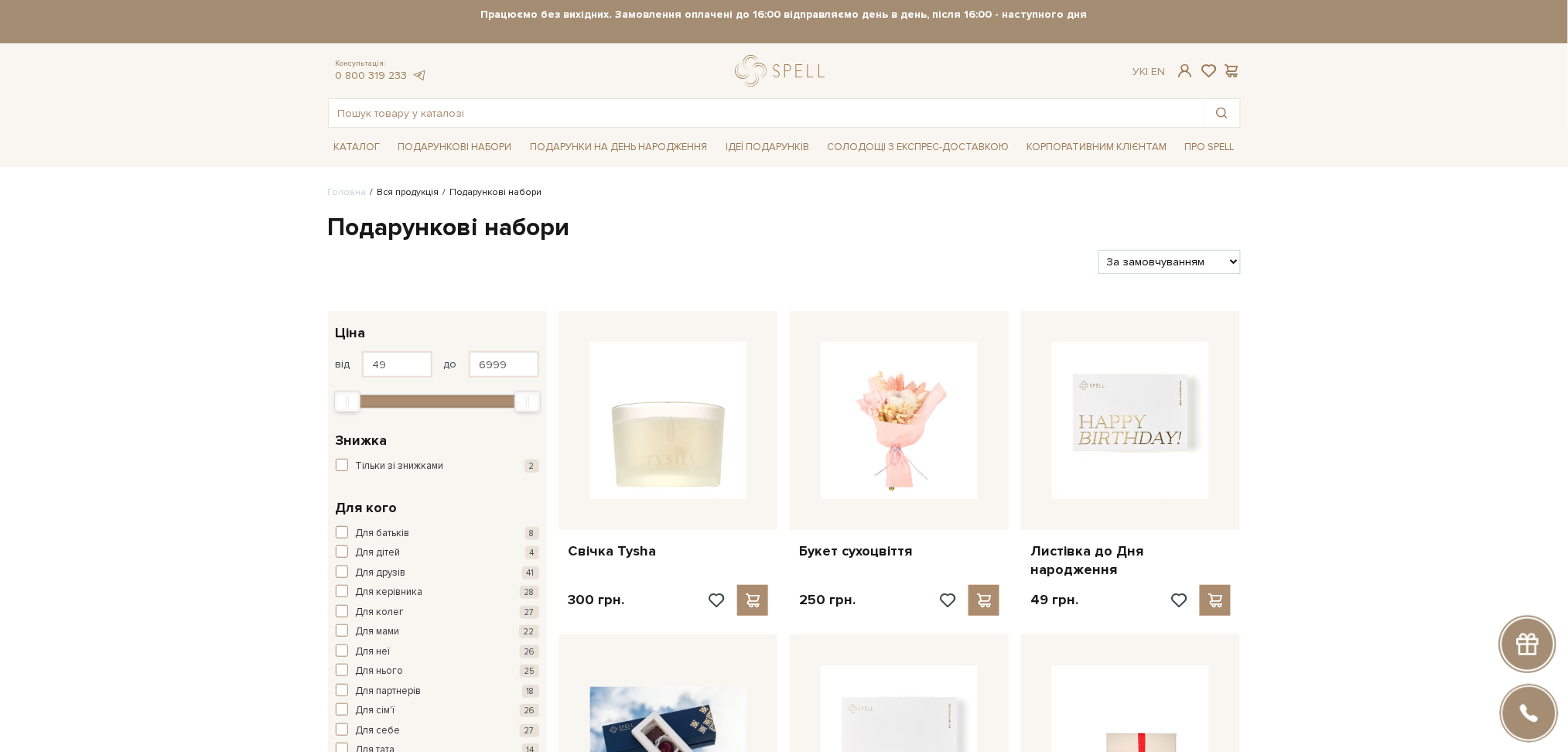 click on "Вся продукція" at bounding box center [408, 192] 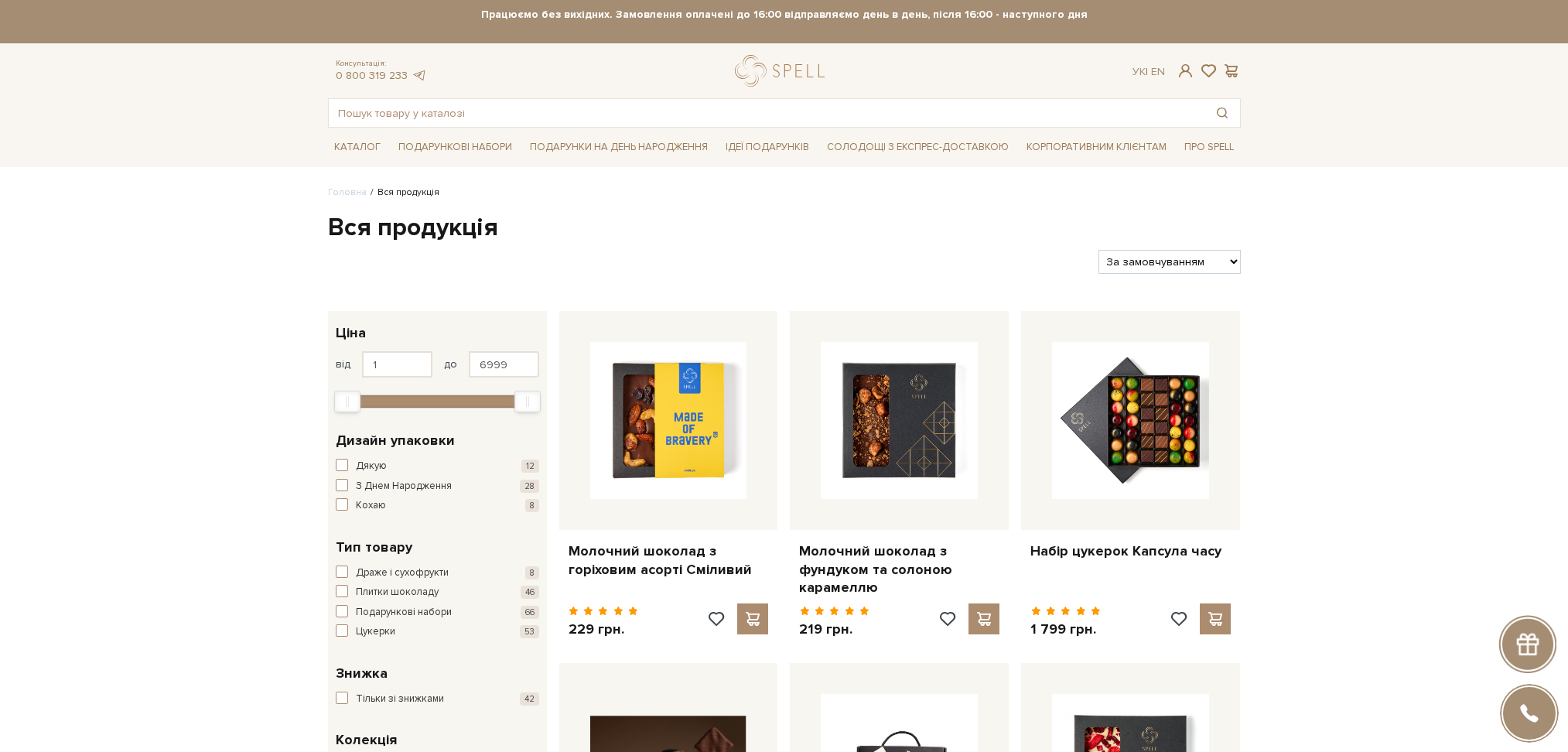 scroll, scrollTop: 0, scrollLeft: 0, axis: both 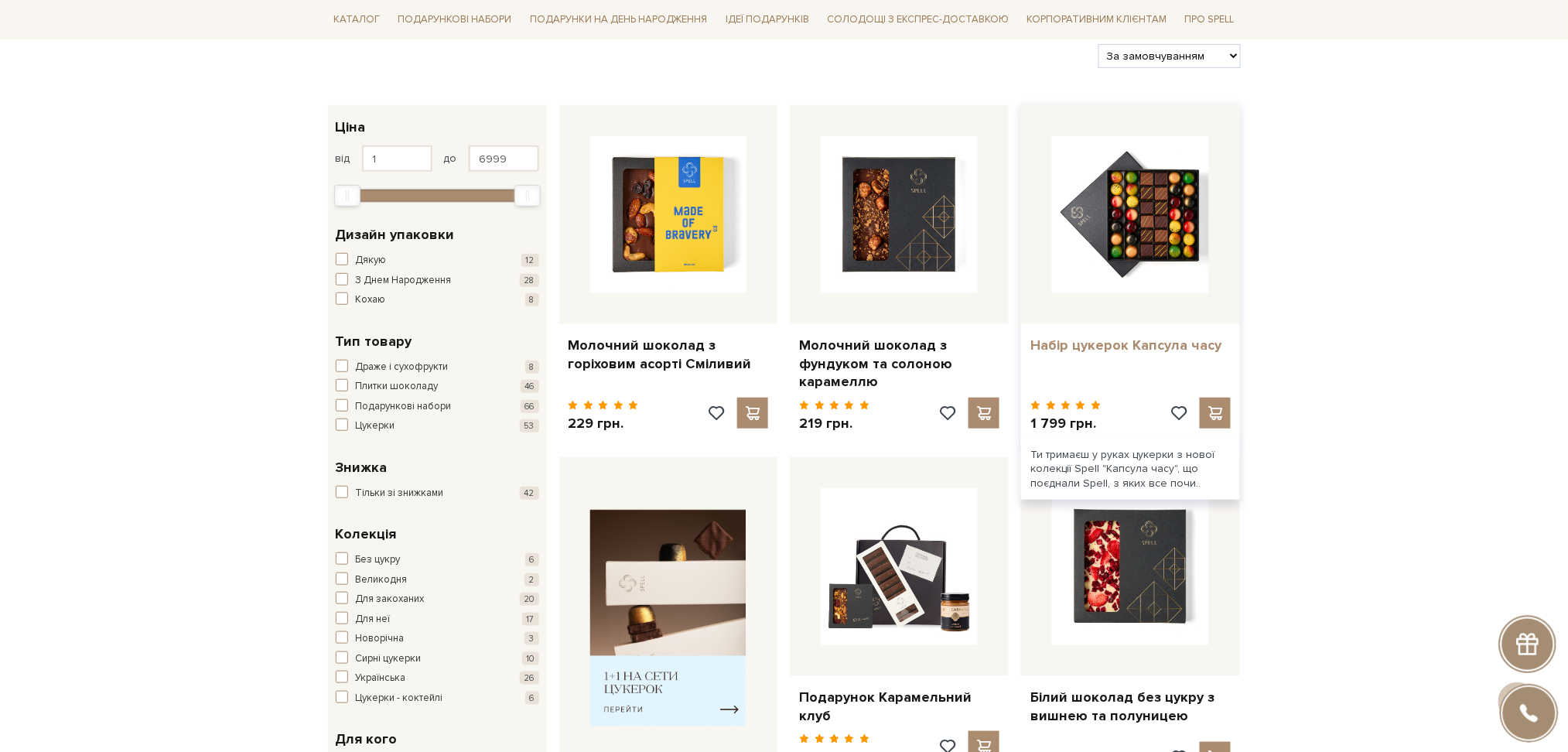 click on "Набір цукерок Капсула часу" at bounding box center [1130, 345] 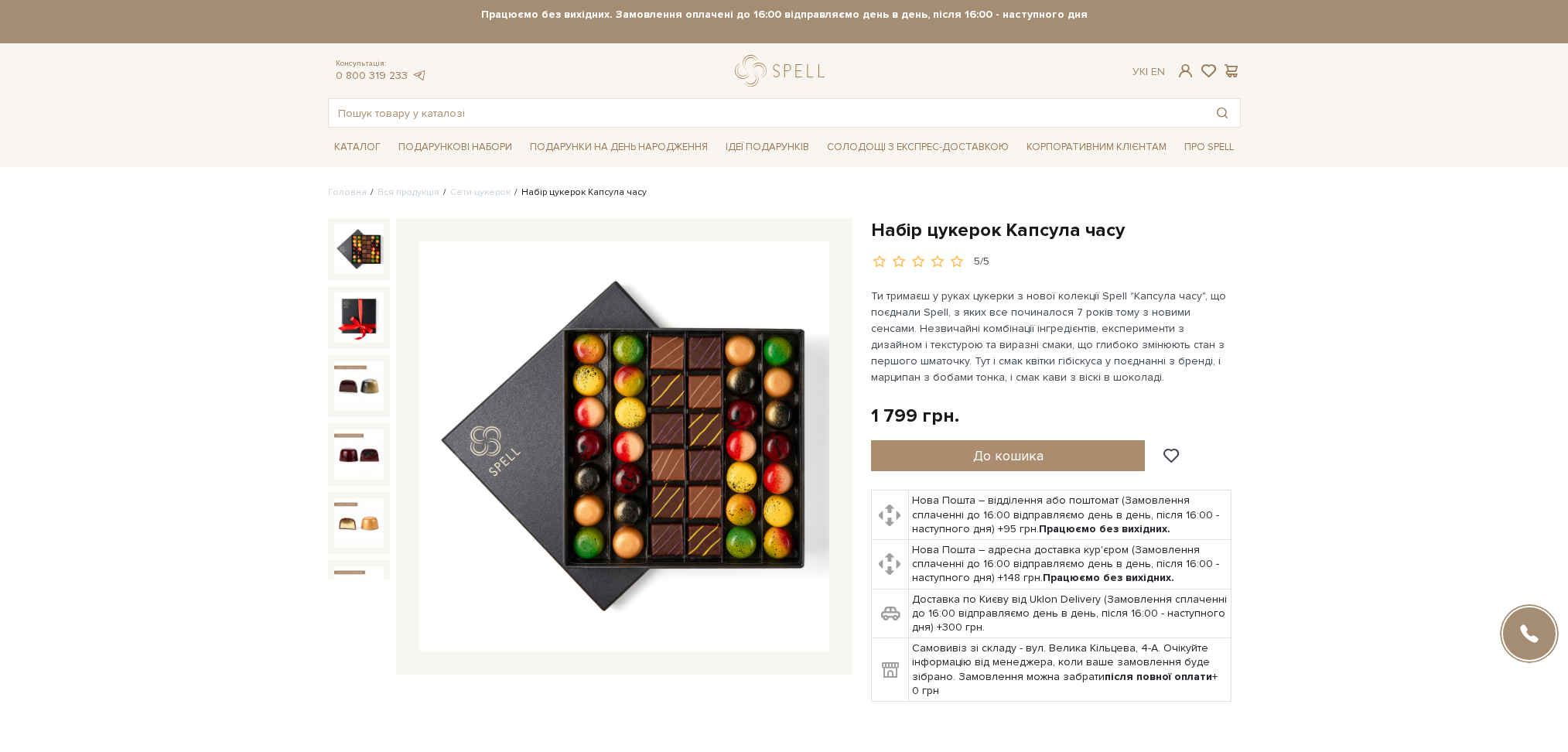 scroll, scrollTop: 0, scrollLeft: 0, axis: both 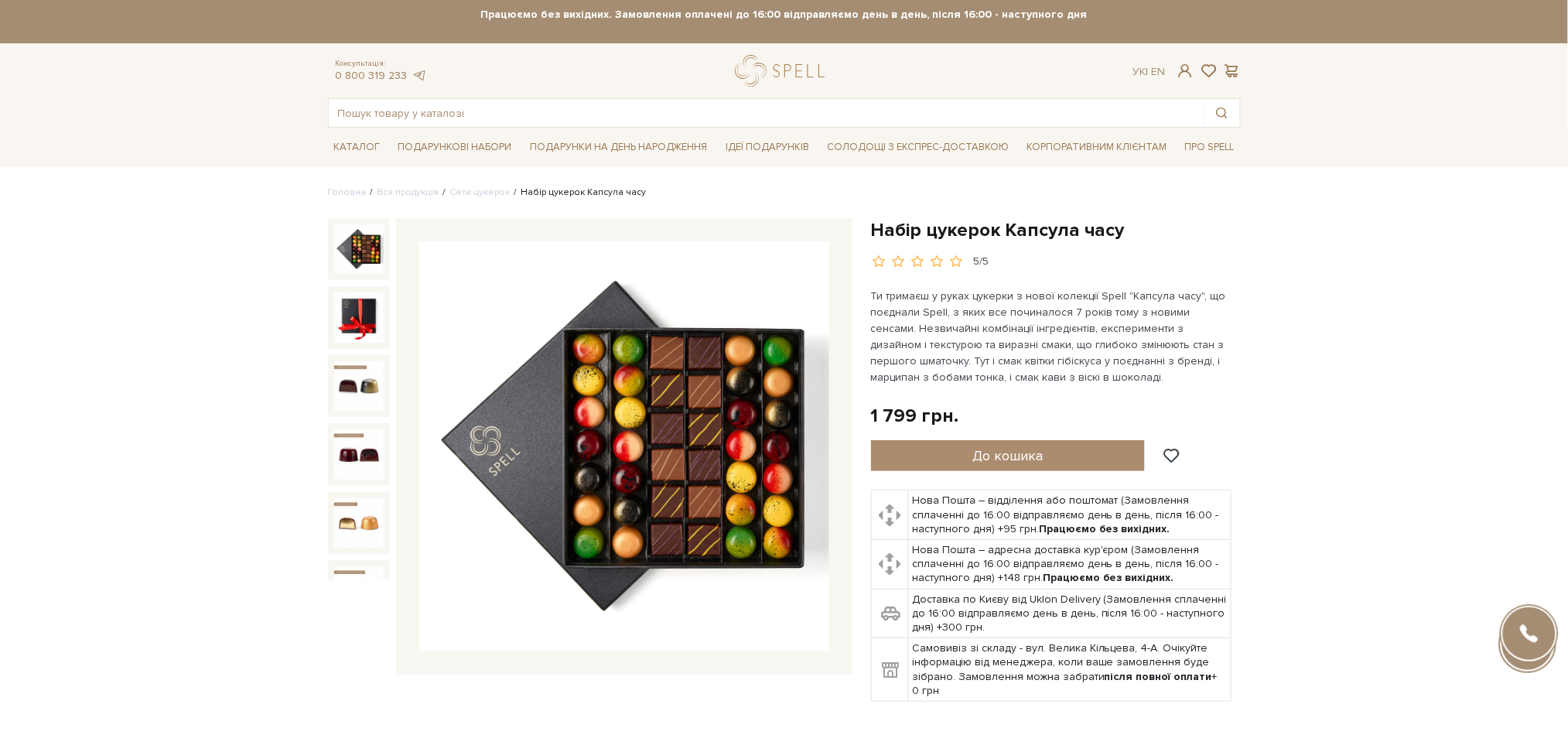 click on "Подарункові набори
SALE
Корпоративним клієнтам
Доставка і оплата
Консультація: 0 800 319 233
Передзвонити мені
Ук                 |
En
|
🎁До кінця липня купуйте один сет цукерок на 6 шт – другий отримуйте в подарунок! Місяць шоколаду в Spell:  обрати свій сет >>
обрати свій сет >>
|" at bounding box center [784, 1609] 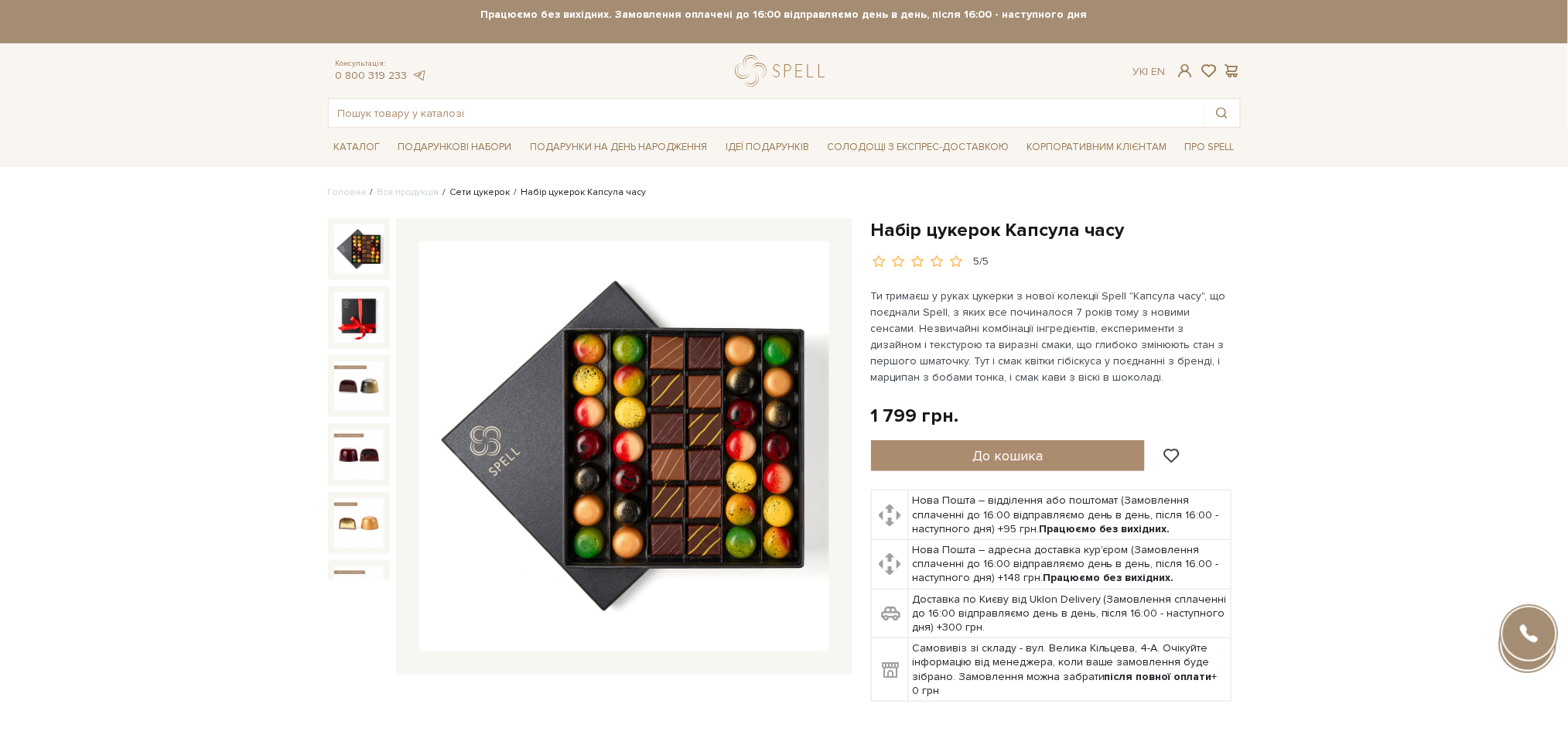 click on "Сети цукерок" at bounding box center [480, 192] 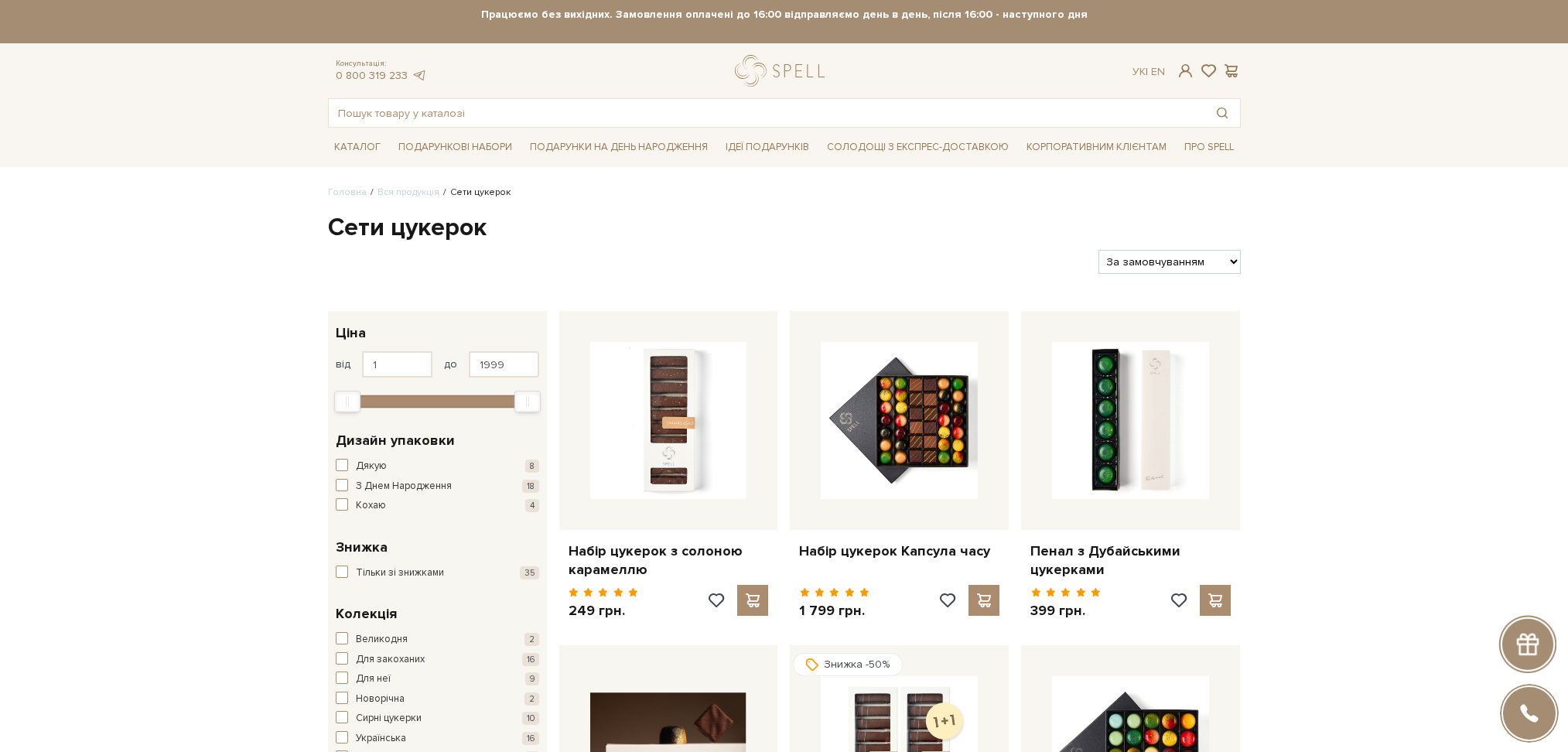 scroll, scrollTop: 0, scrollLeft: 0, axis: both 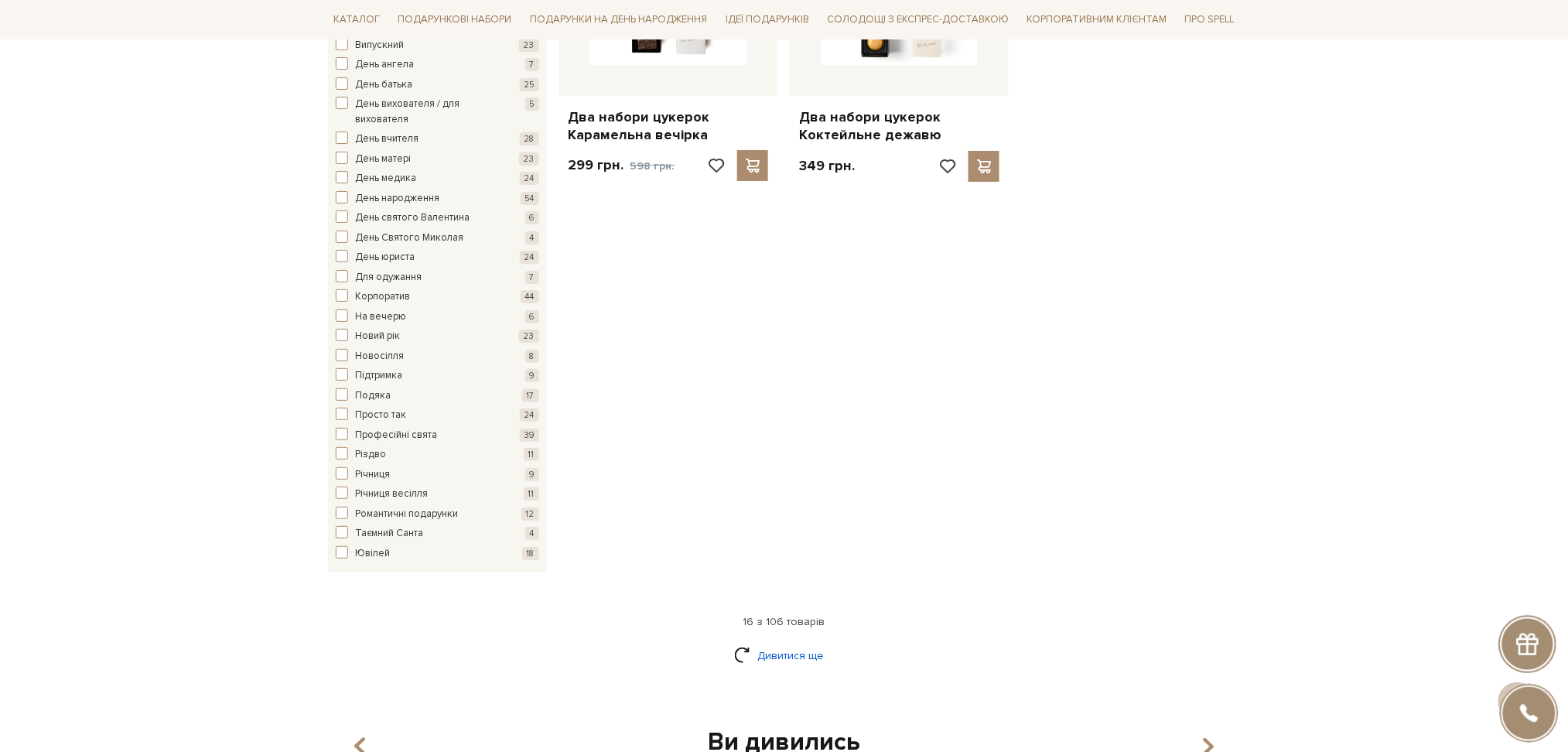 click on "Дивитися ще" at bounding box center [784, 655] 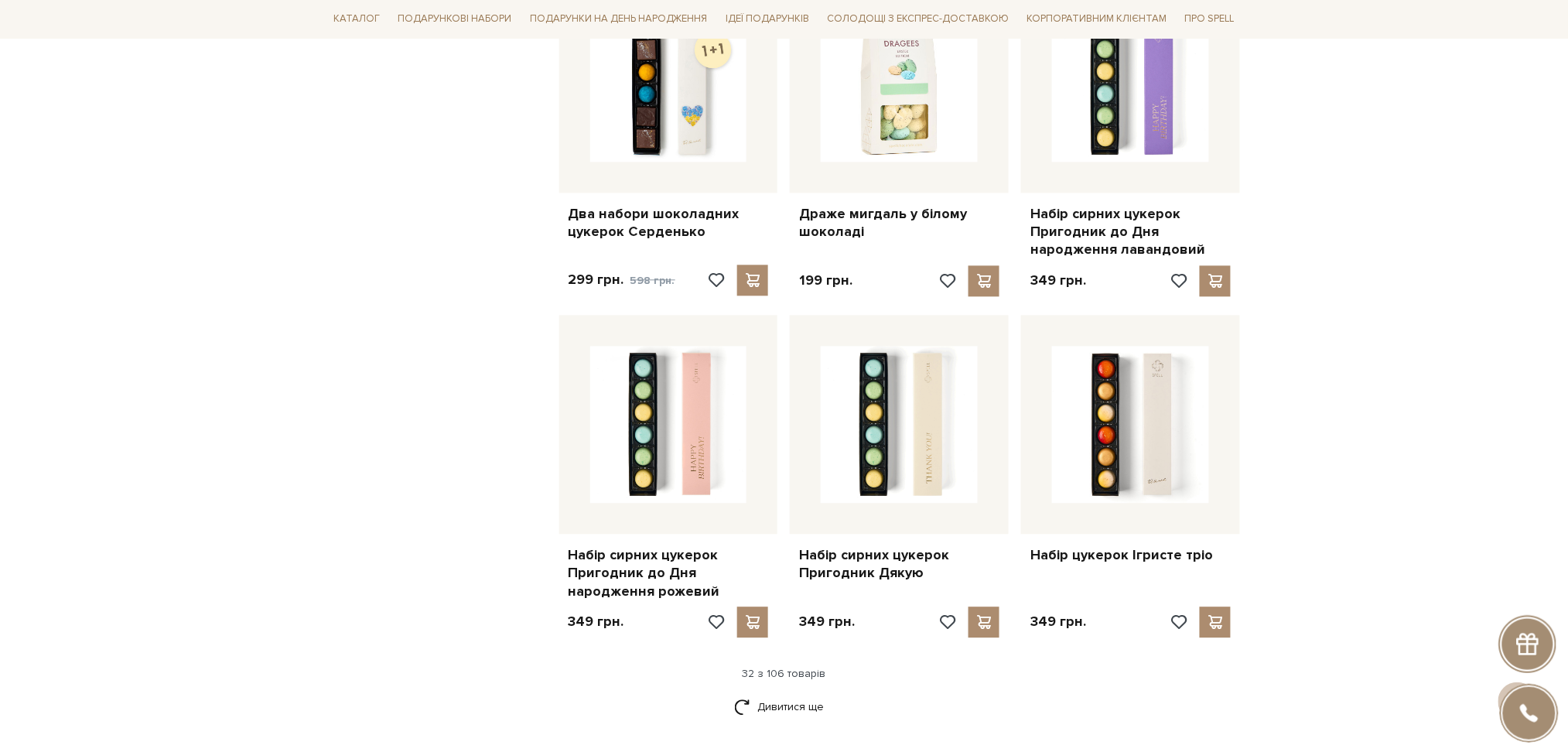 scroll, scrollTop: 3300, scrollLeft: 0, axis: vertical 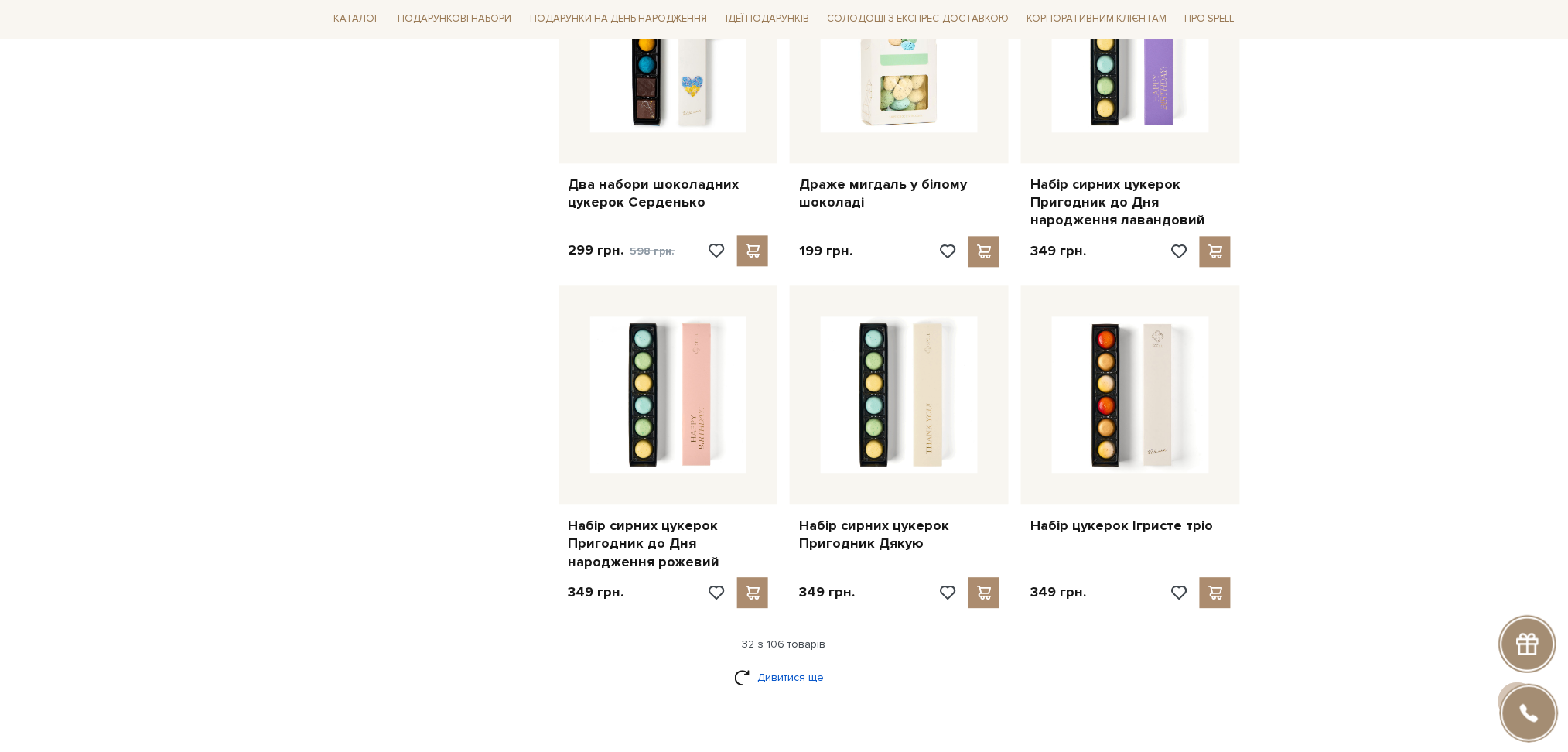 click on "Дивитися ще" at bounding box center (784, 677) 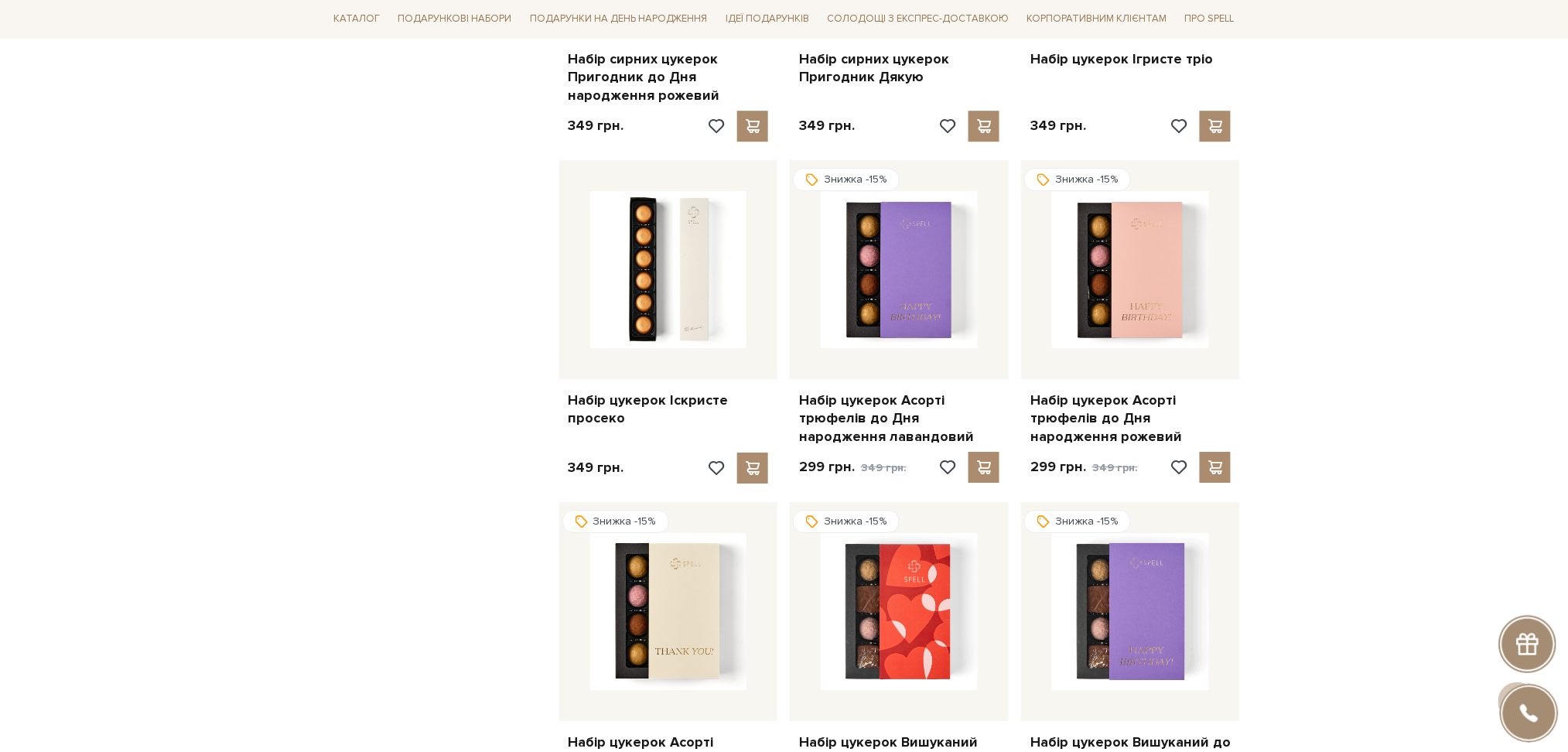 scroll, scrollTop: 3816, scrollLeft: 0, axis: vertical 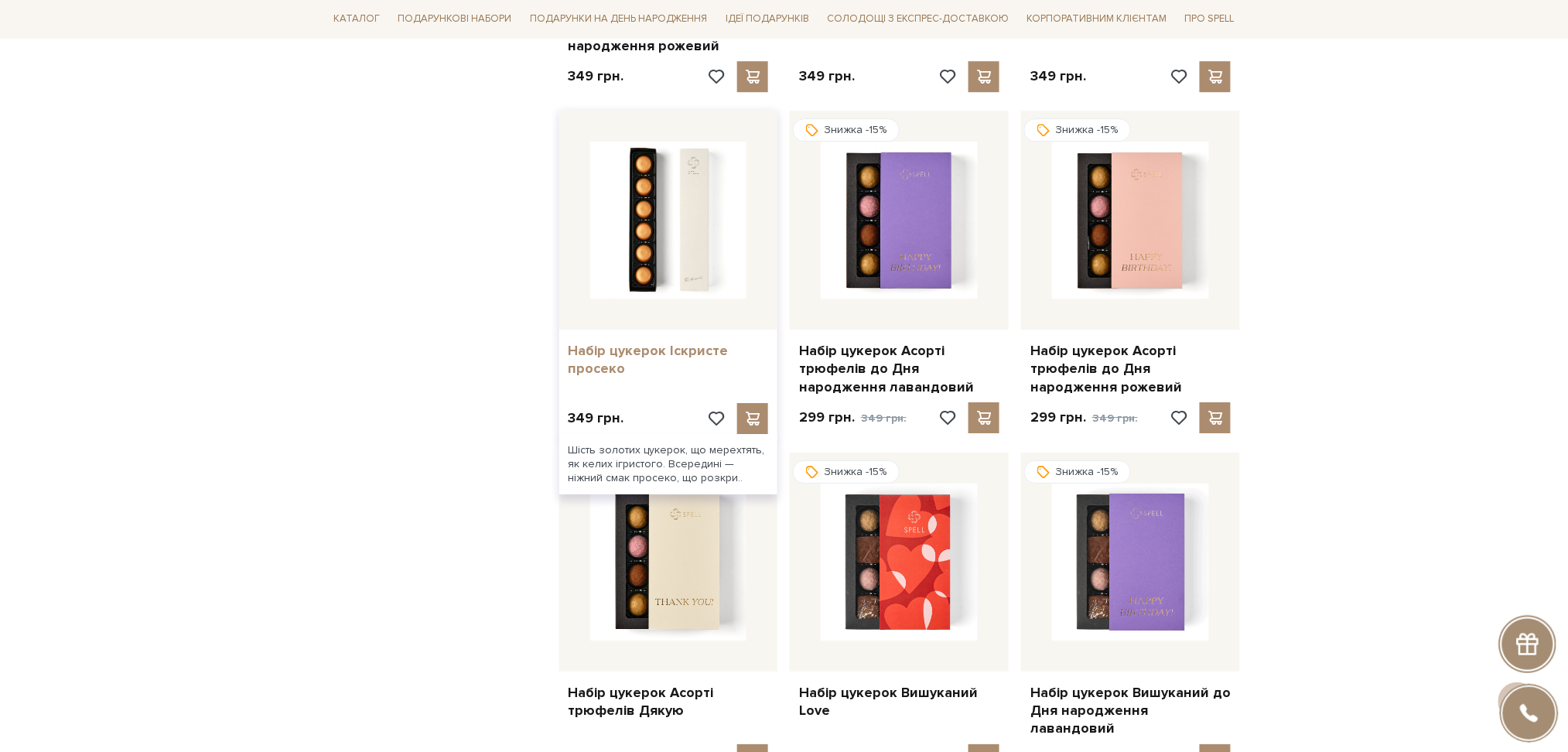 click on "Набір цукерок Іскристе просеко" at bounding box center [668, 360] 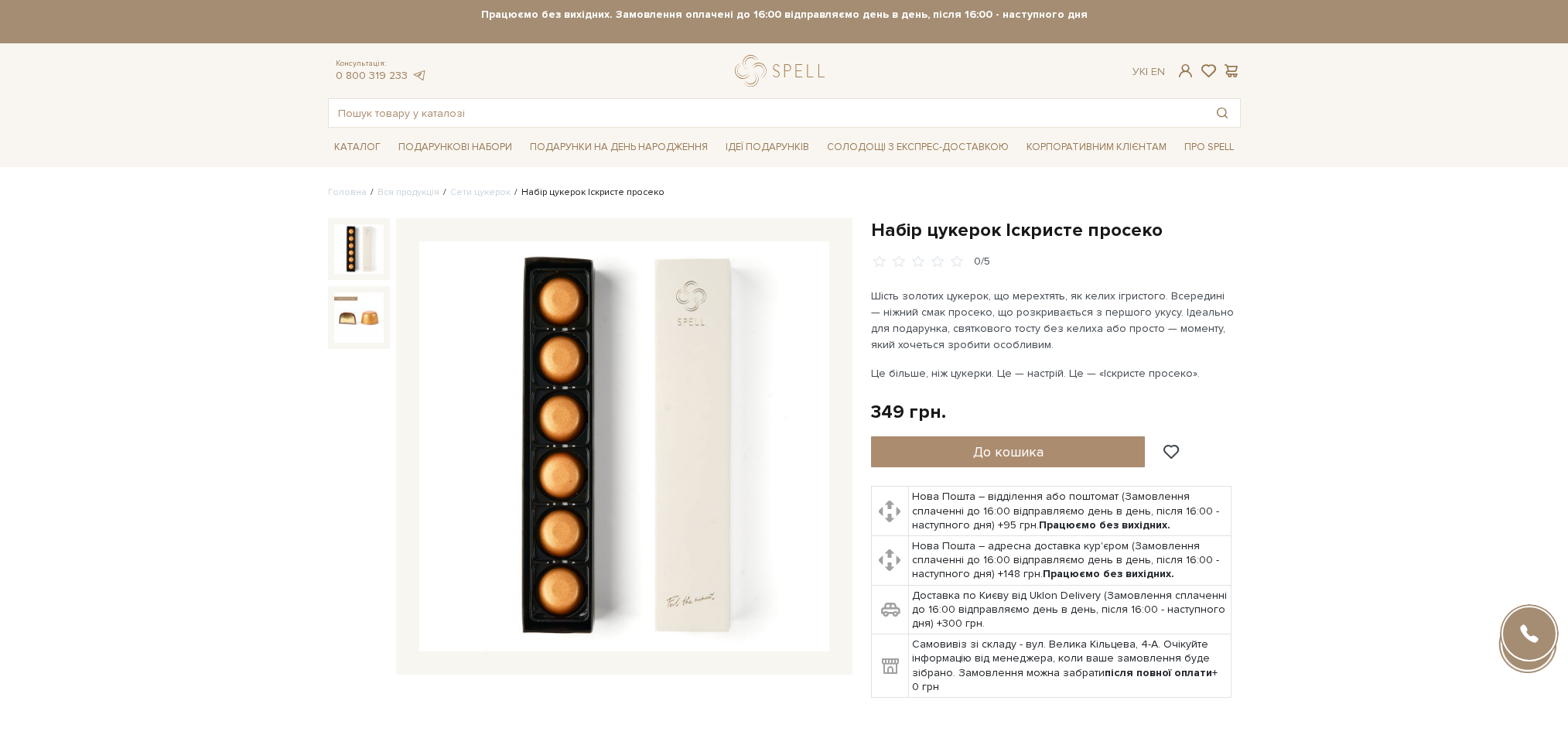 scroll, scrollTop: 0, scrollLeft: 0, axis: both 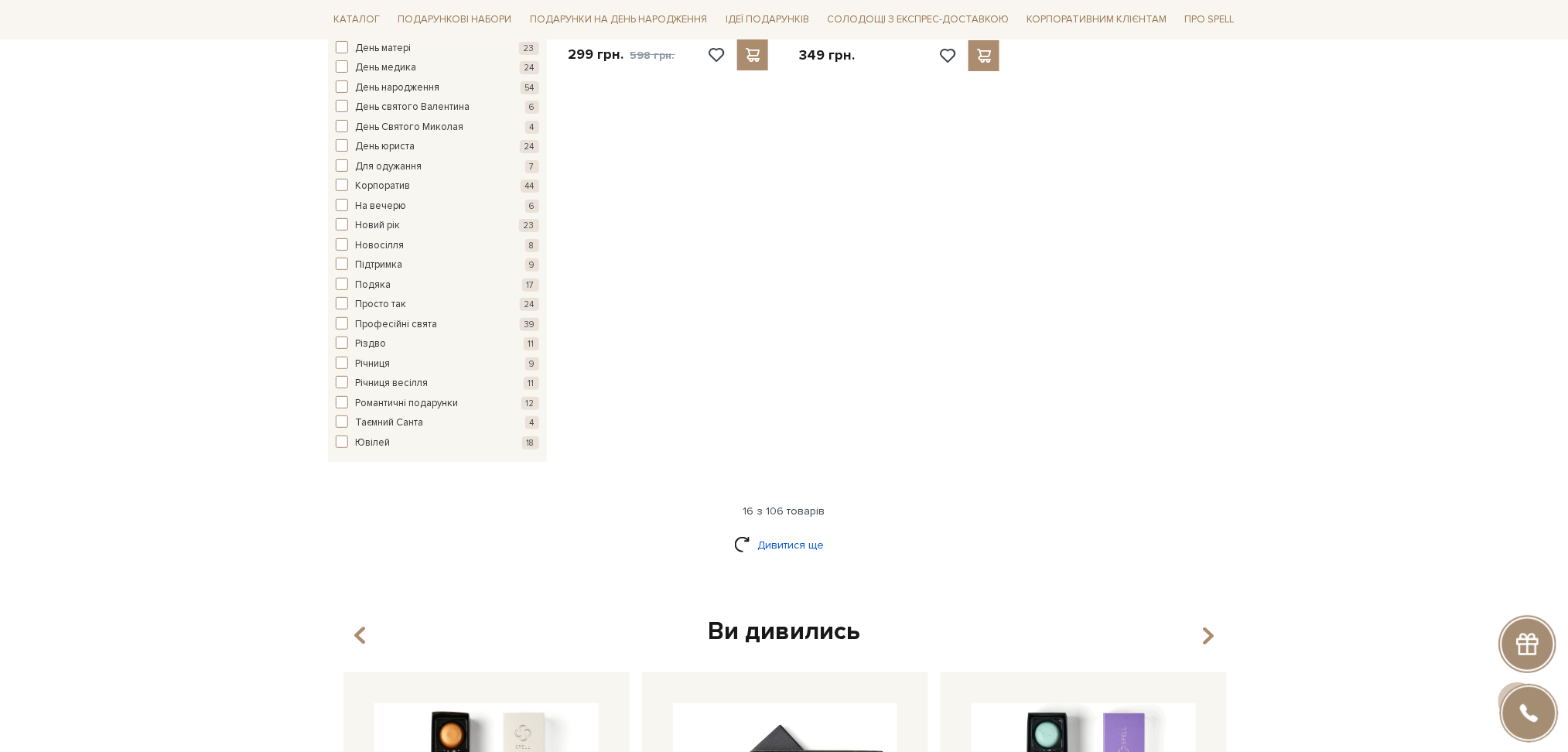 click on "Дивитися ще" at bounding box center (784, 545) 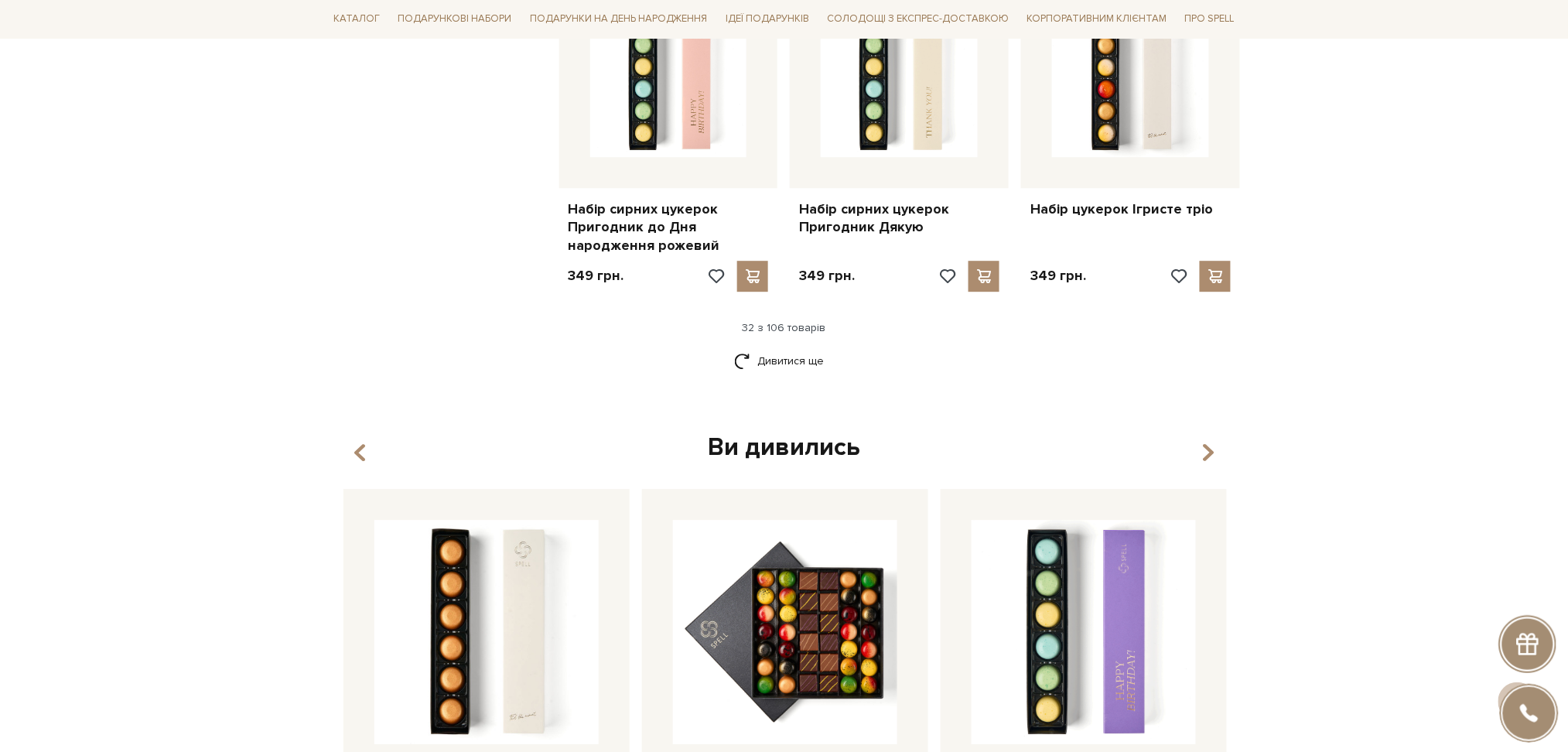 scroll, scrollTop: 3618, scrollLeft: 0, axis: vertical 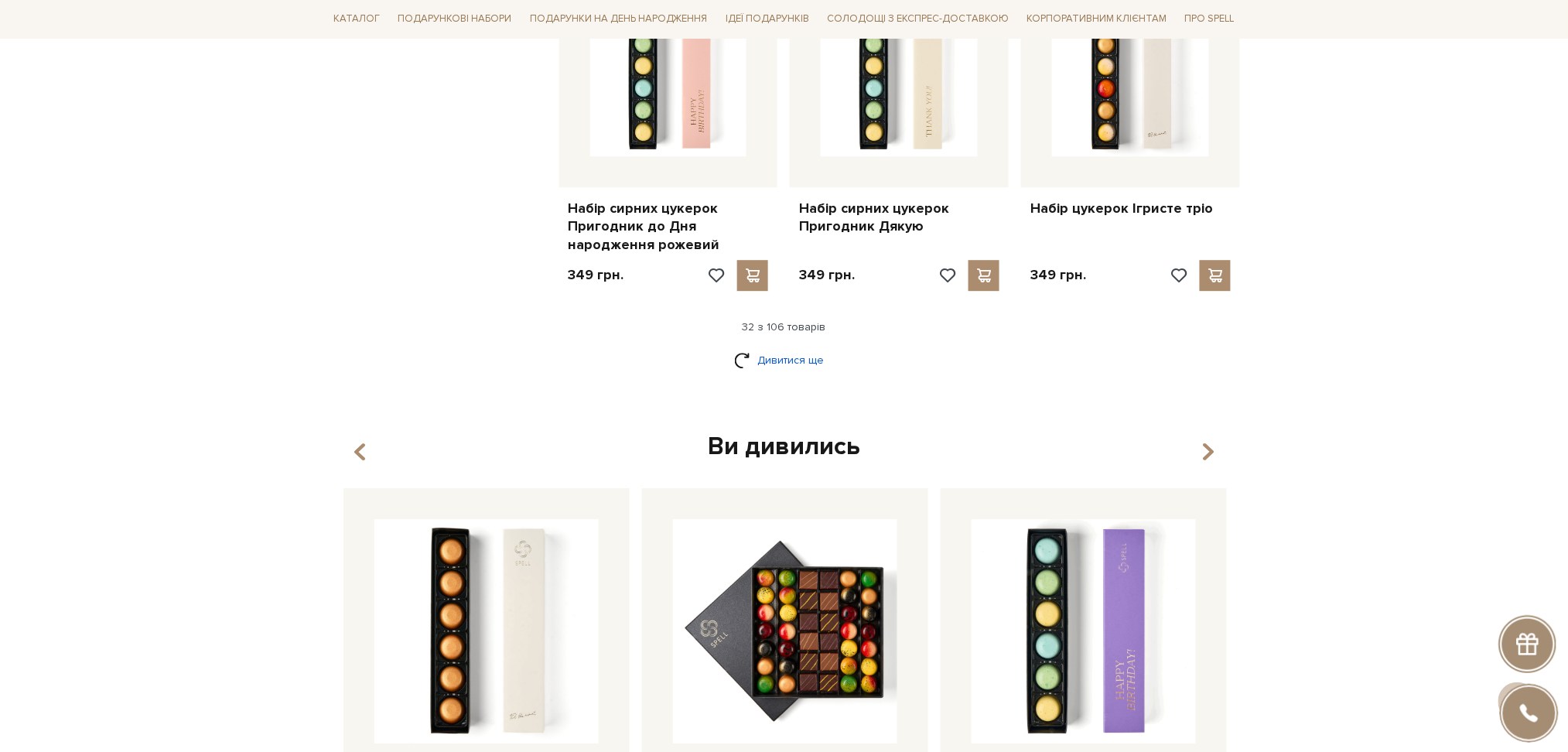 click on "Дивитися ще" at bounding box center [784, 360] 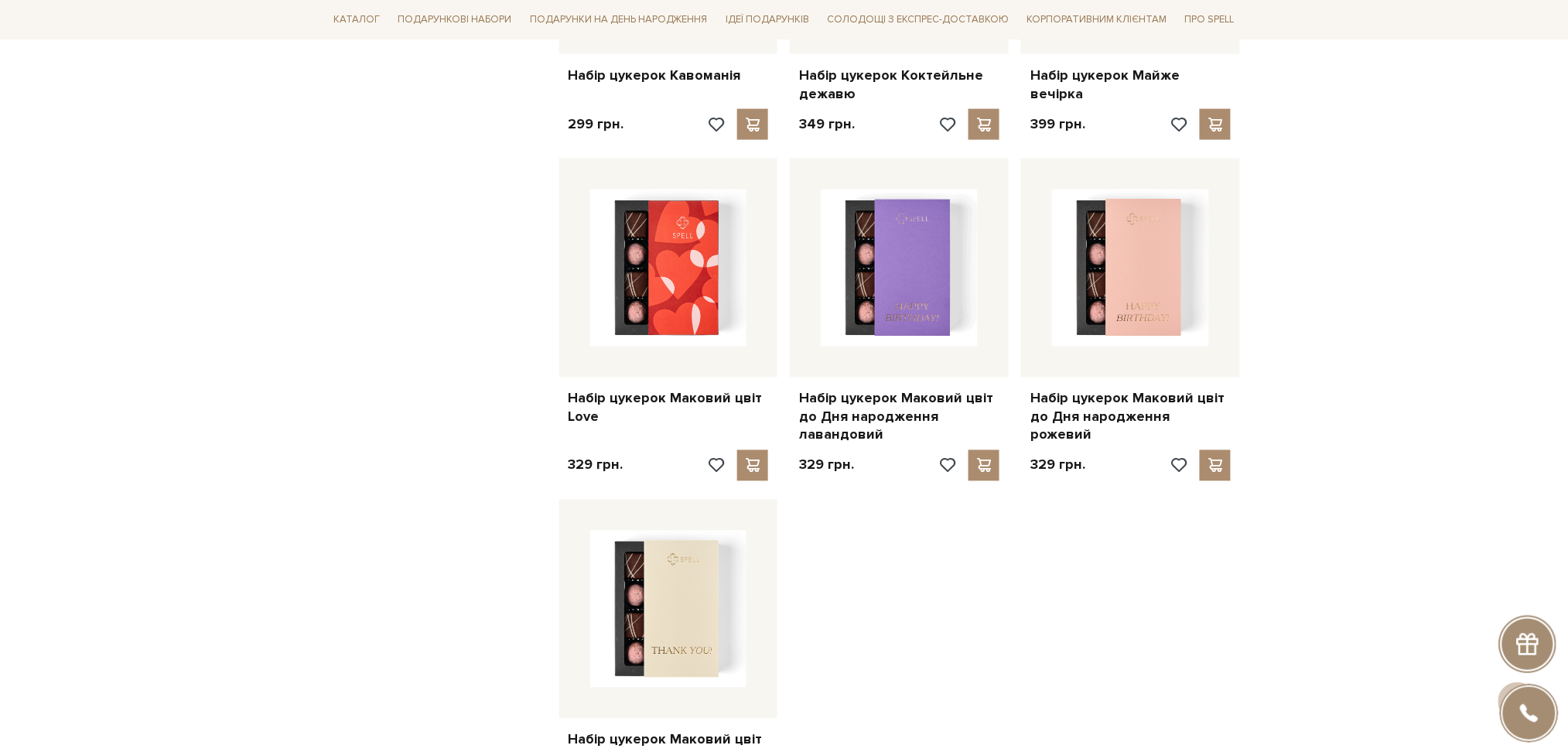 scroll, scrollTop: 5371, scrollLeft: 0, axis: vertical 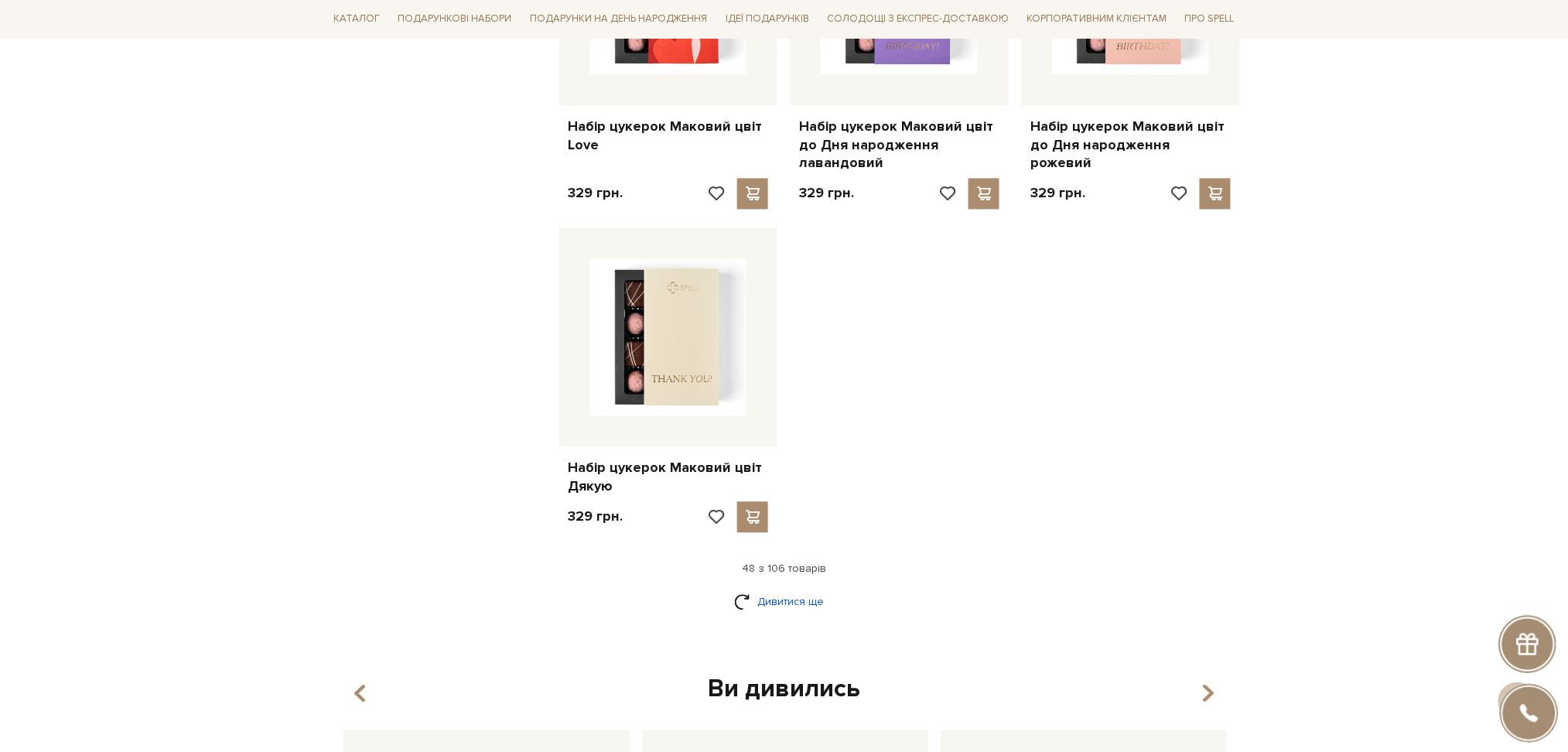 click on "Дивитися ще" at bounding box center [784, 601] 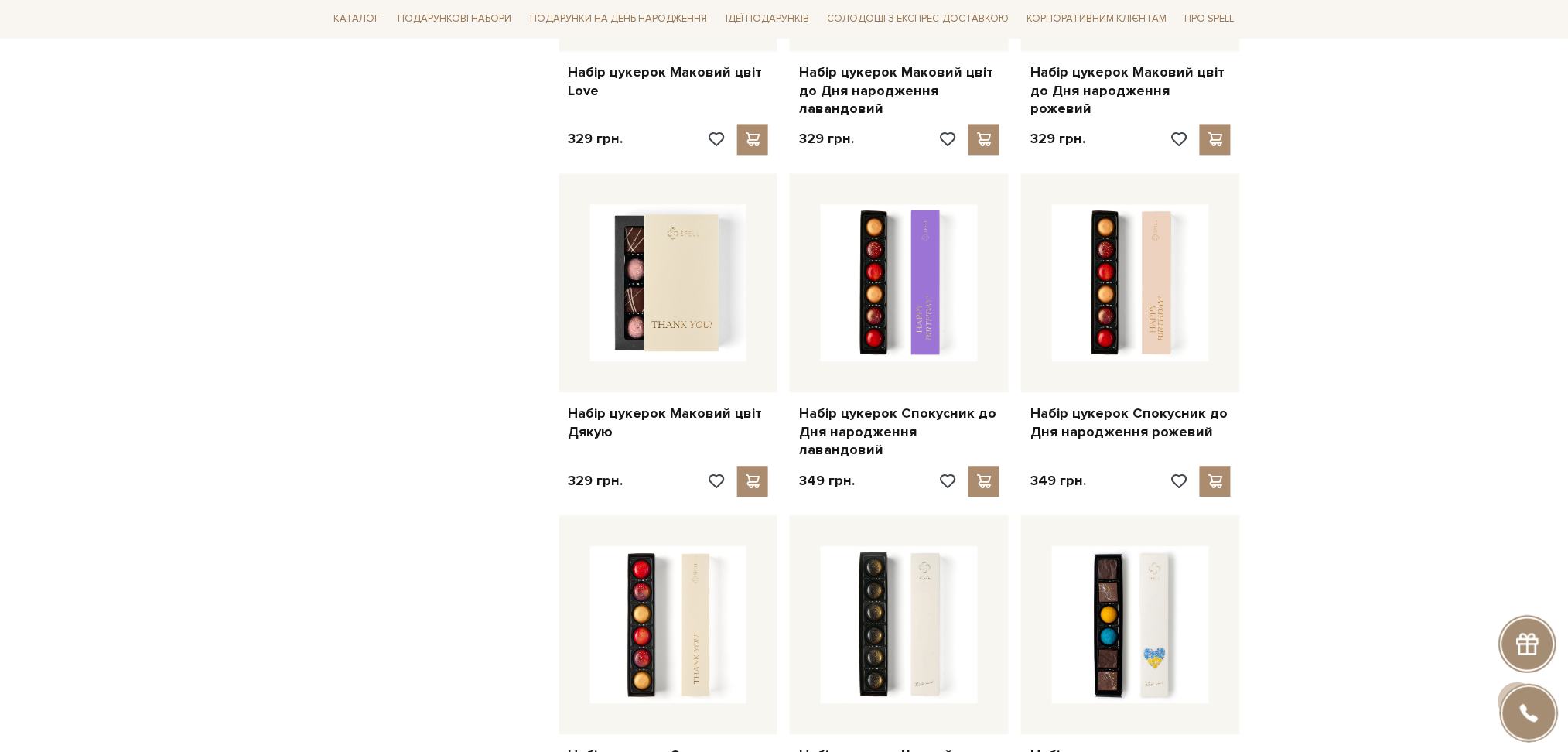 scroll, scrollTop: 5474, scrollLeft: 0, axis: vertical 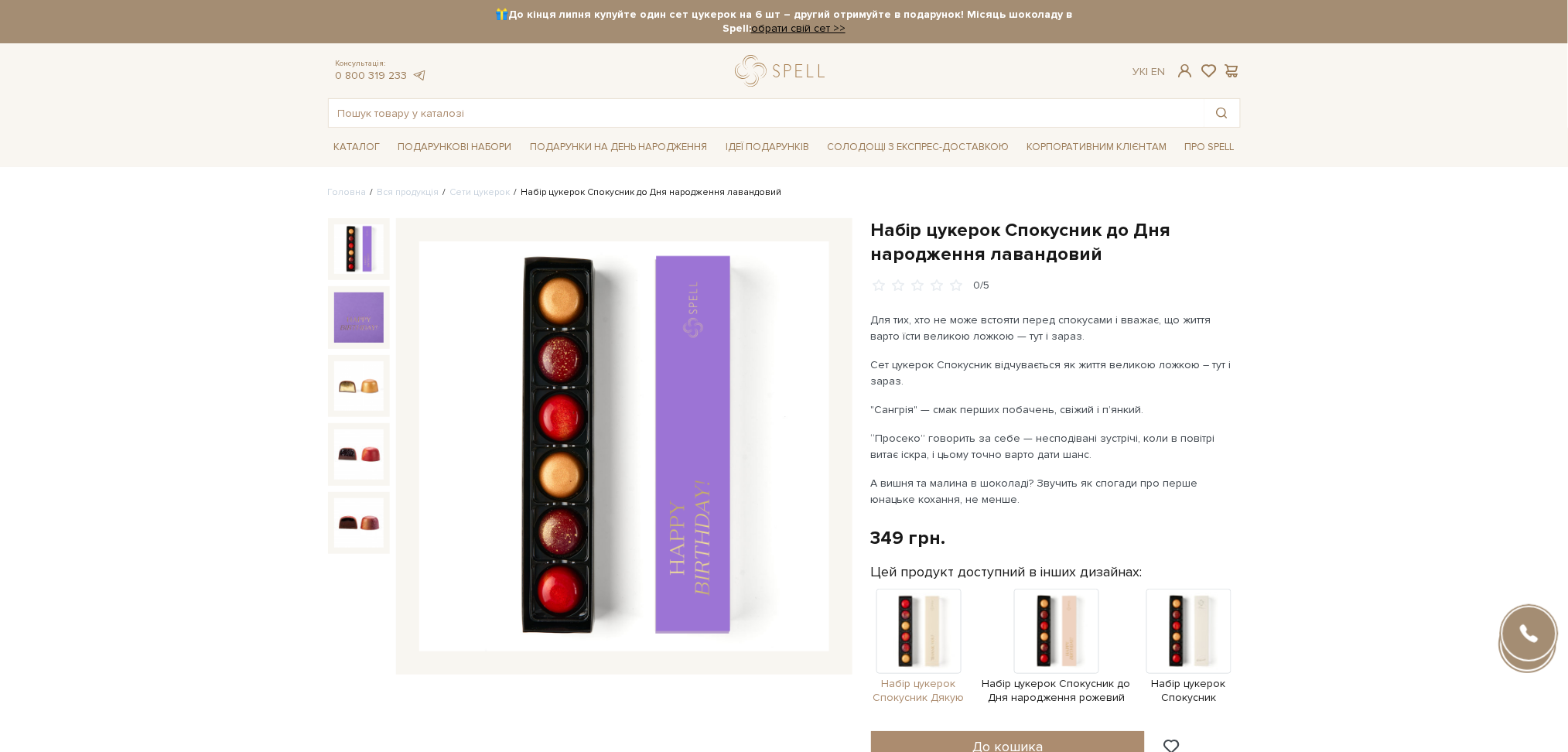 click at bounding box center (919, 631) 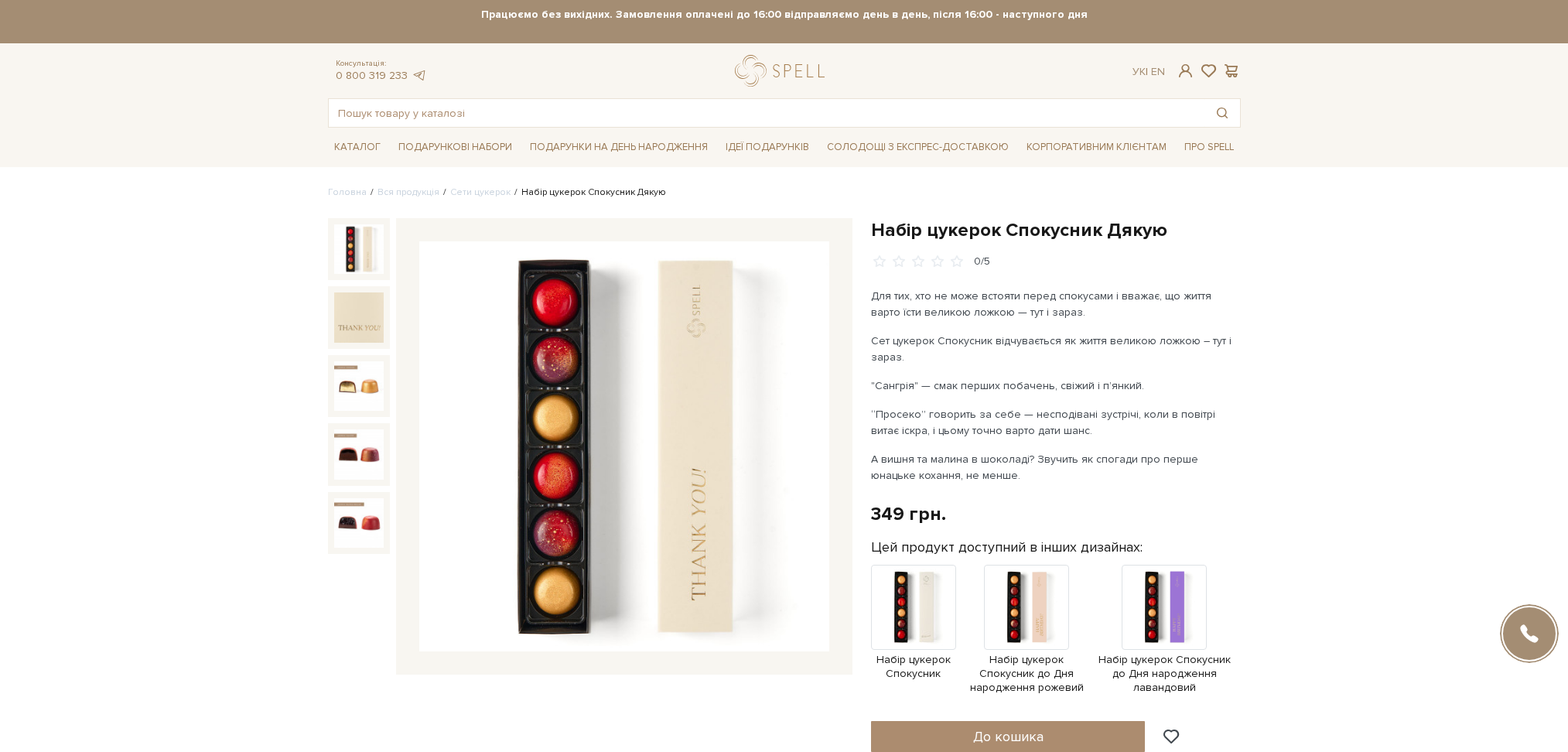scroll, scrollTop: 0, scrollLeft: 0, axis: both 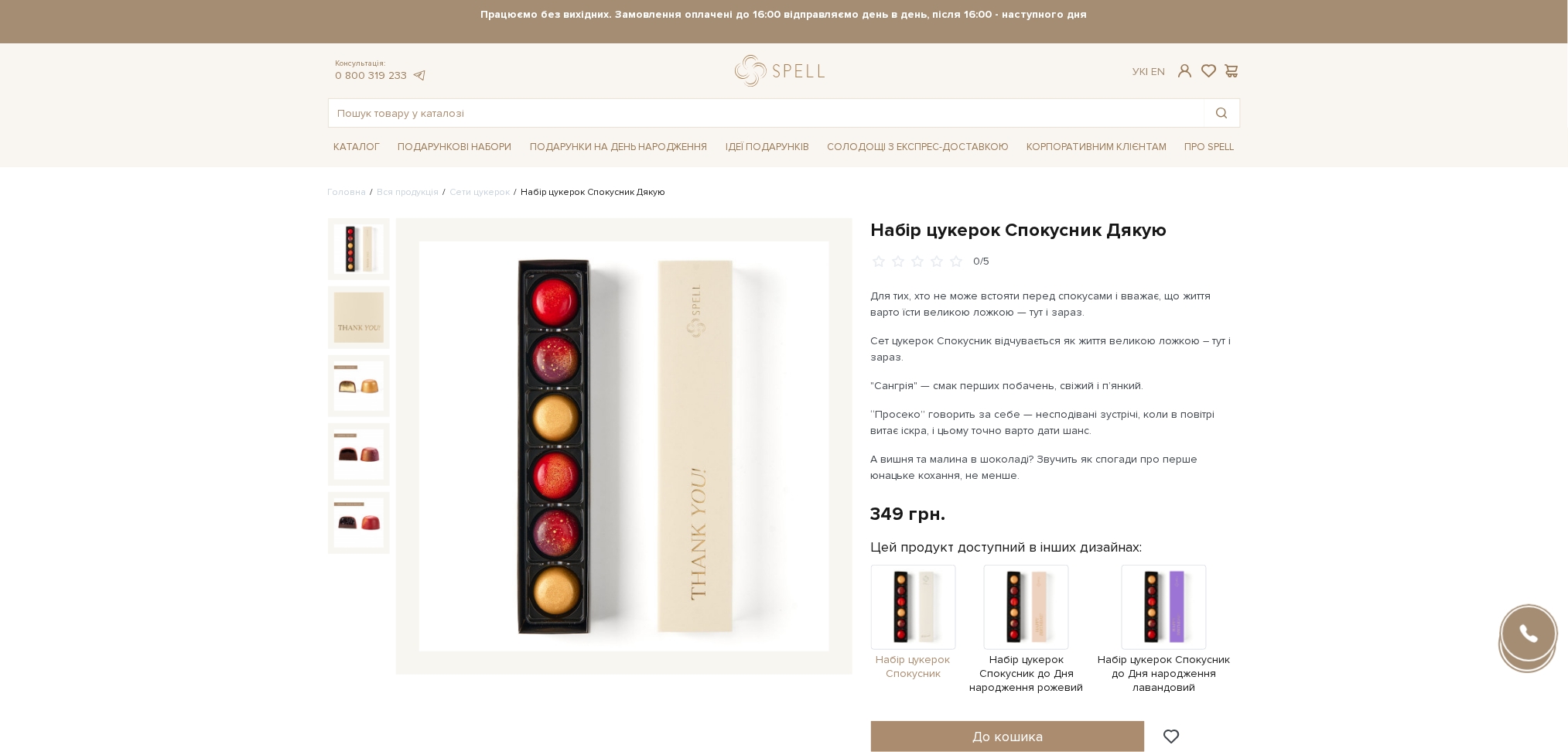 click at bounding box center [914, 607] 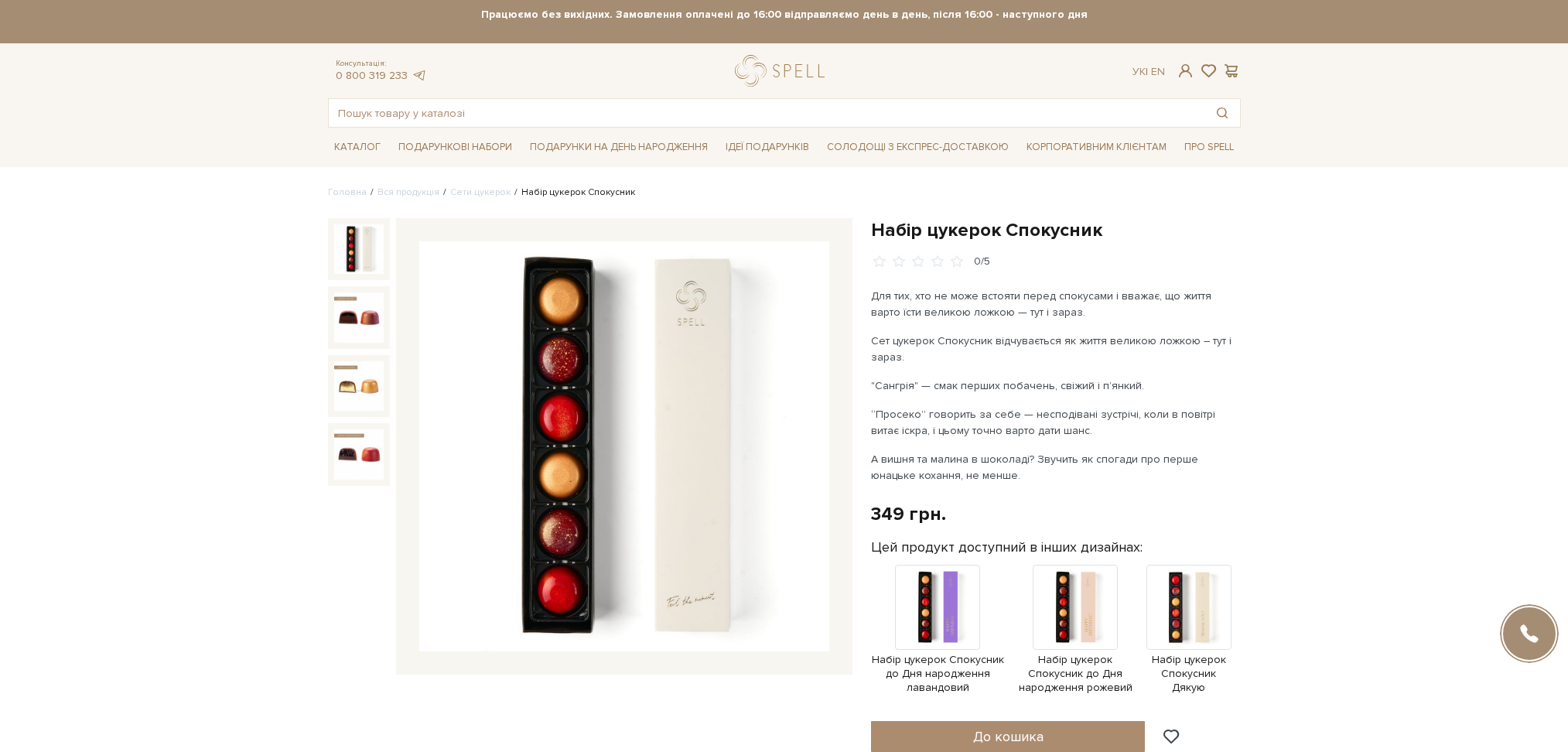 scroll, scrollTop: 0, scrollLeft: 0, axis: both 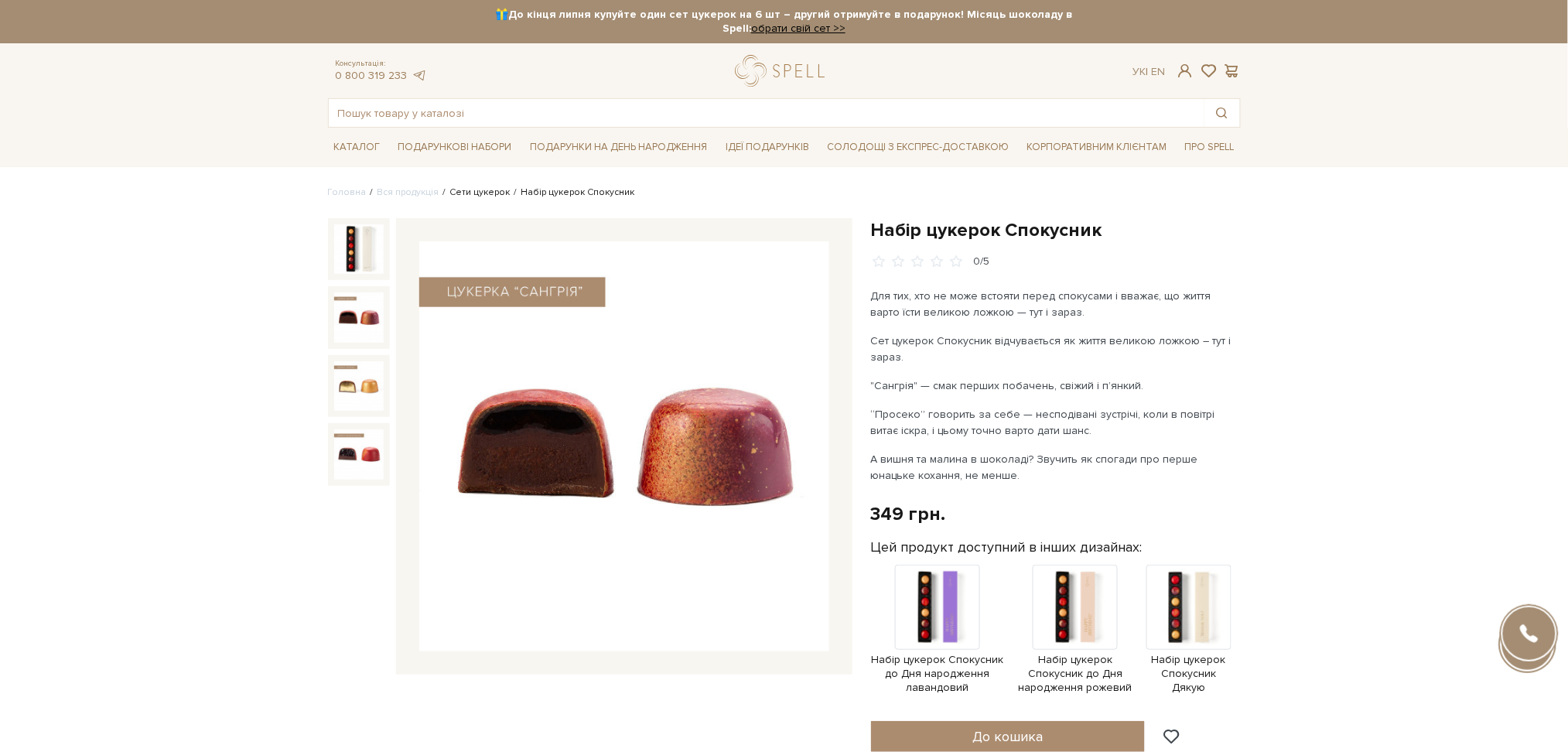 click on "Сети цукерок" at bounding box center [480, 192] 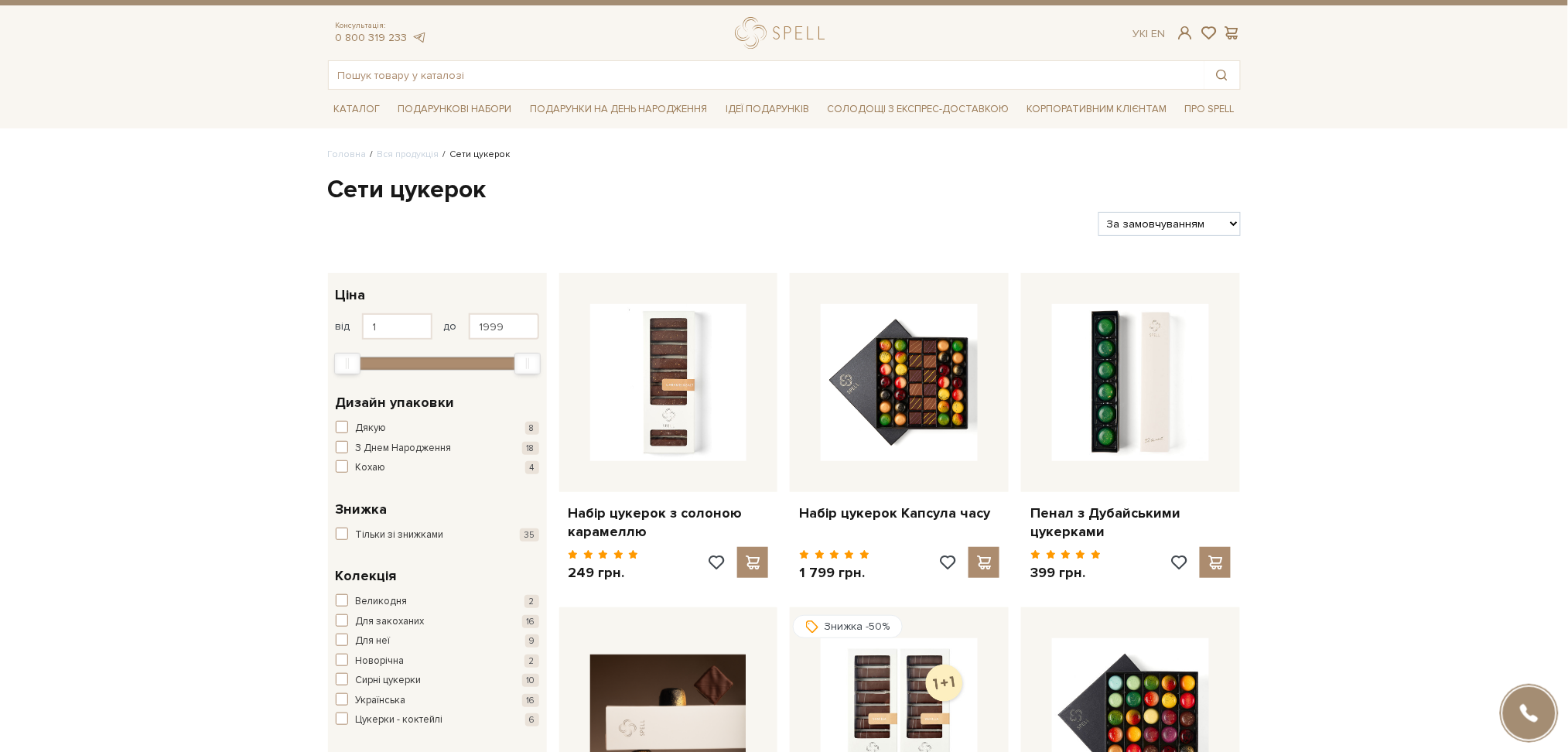 scroll, scrollTop: 0, scrollLeft: 0, axis: both 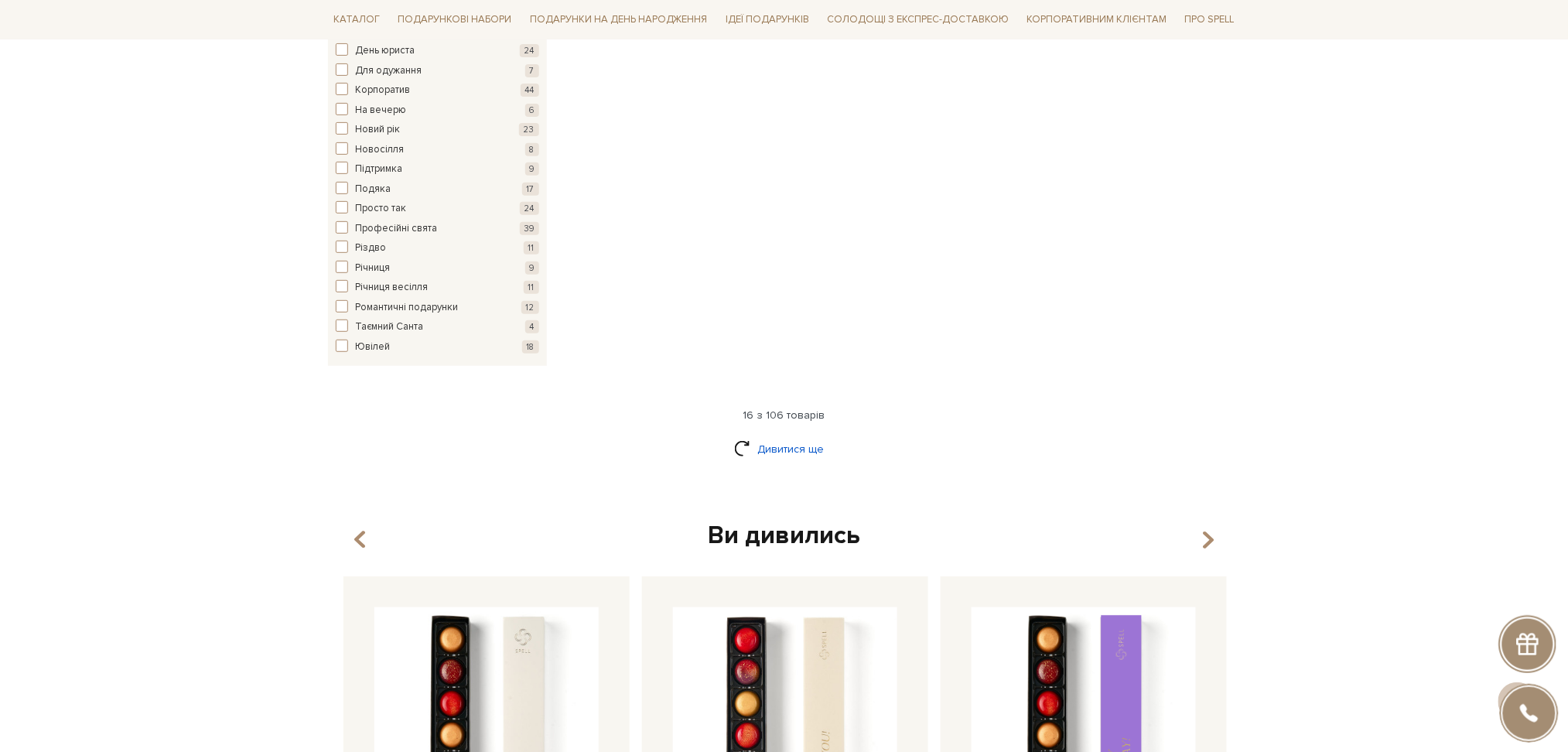 click on "Дивитися ще" at bounding box center (784, 449) 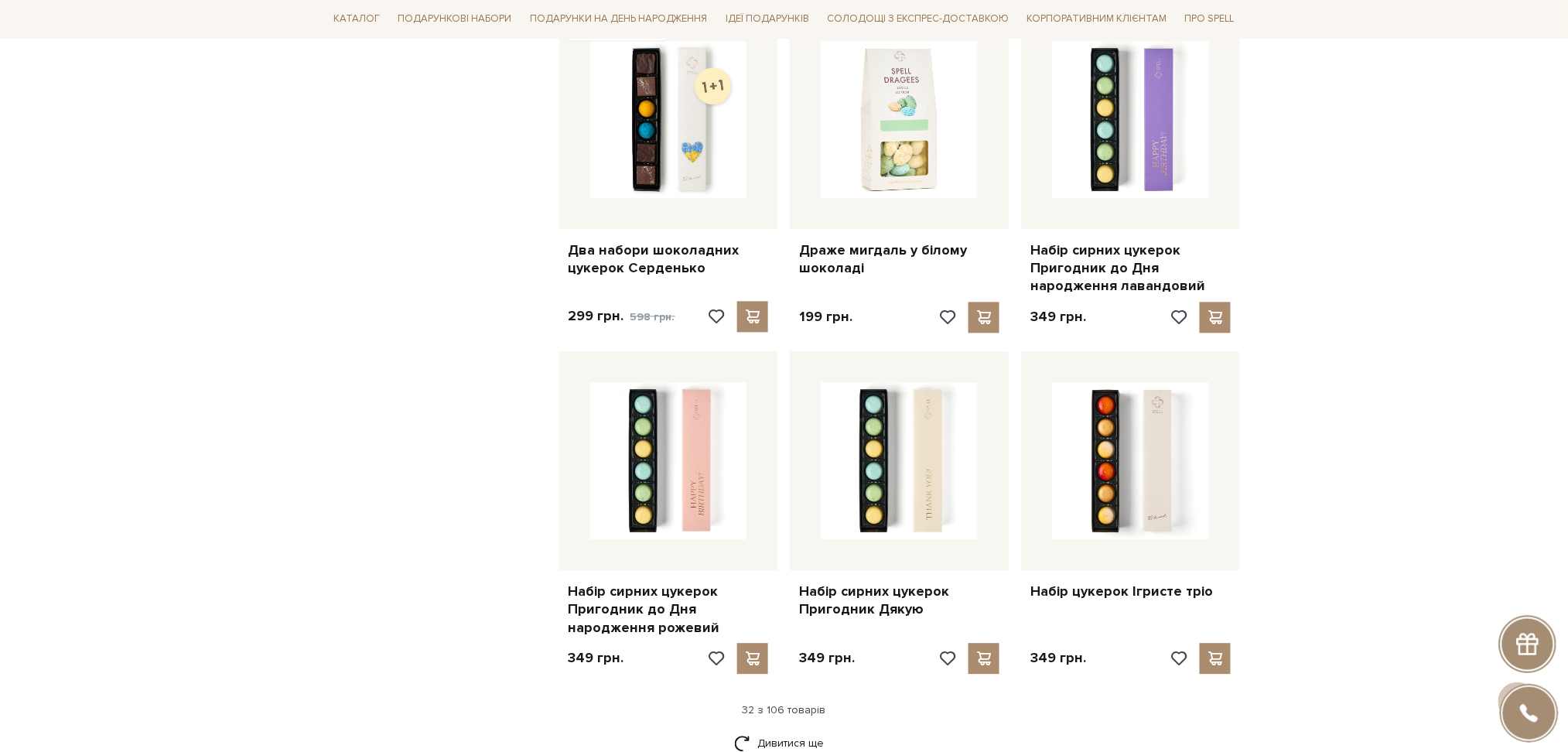 scroll, scrollTop: 3404, scrollLeft: 0, axis: vertical 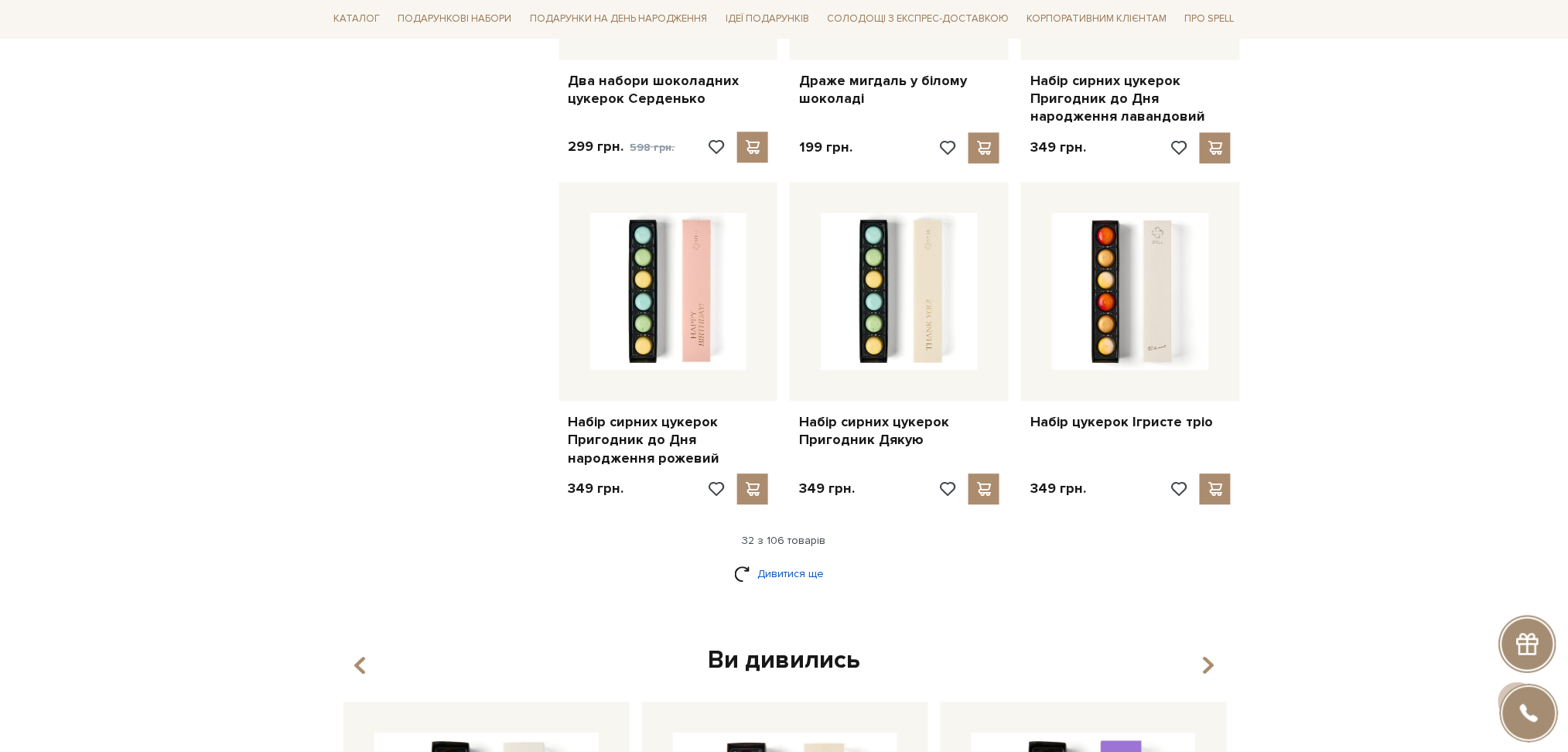click on "Дивитися ще" at bounding box center (784, 573) 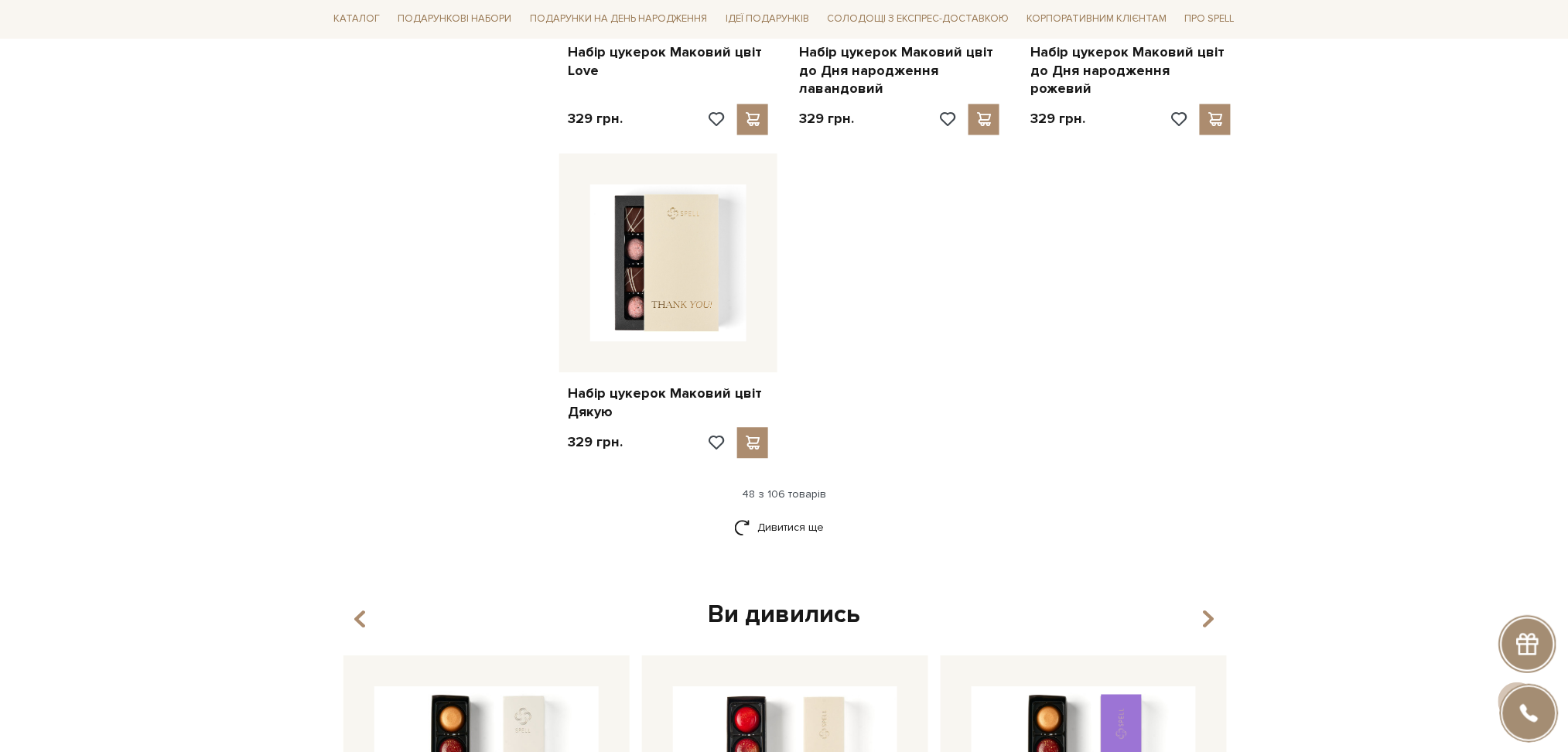 scroll, scrollTop: 5467, scrollLeft: 0, axis: vertical 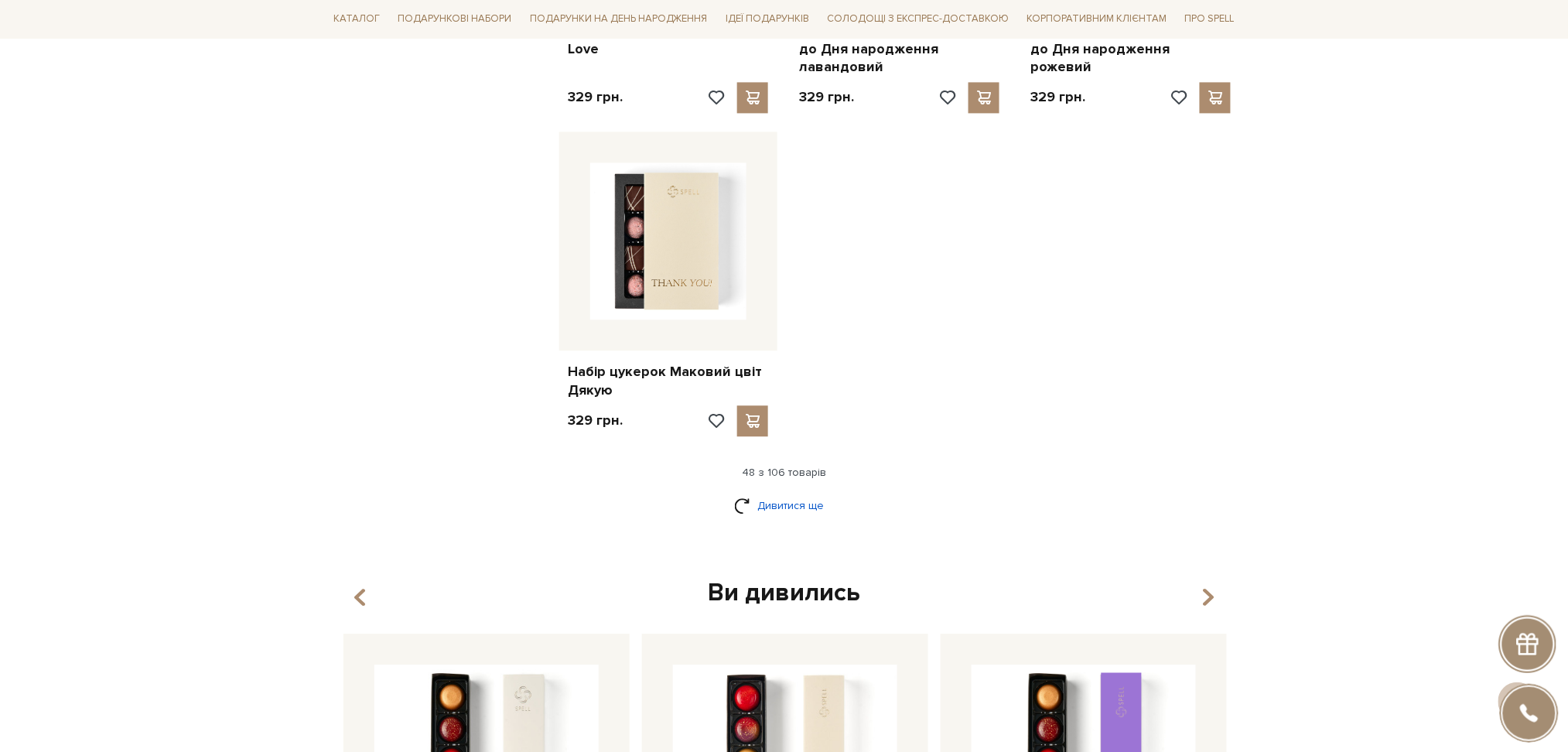 click on "Дивитися ще" at bounding box center (784, 505) 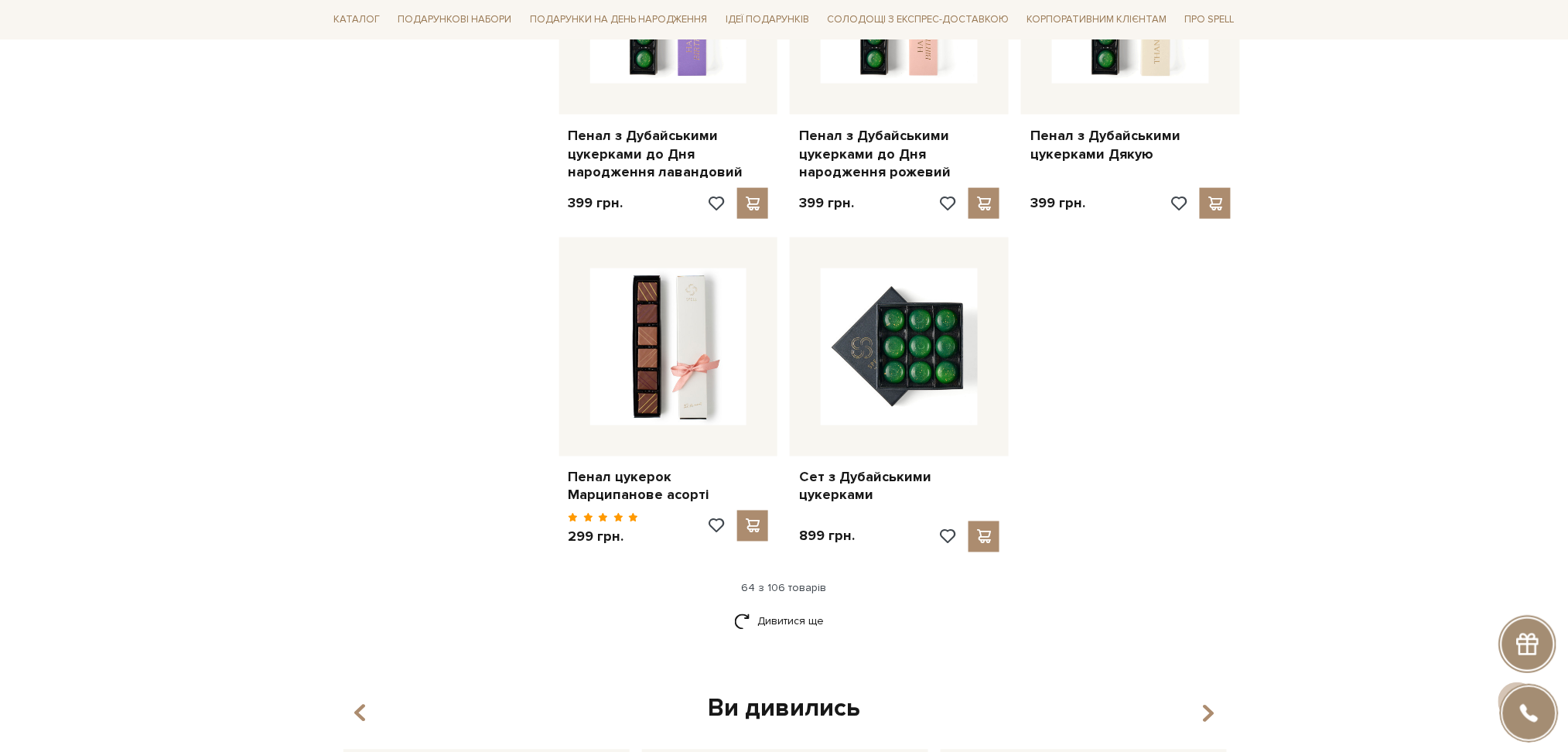 scroll, scrollTop: 7221, scrollLeft: 0, axis: vertical 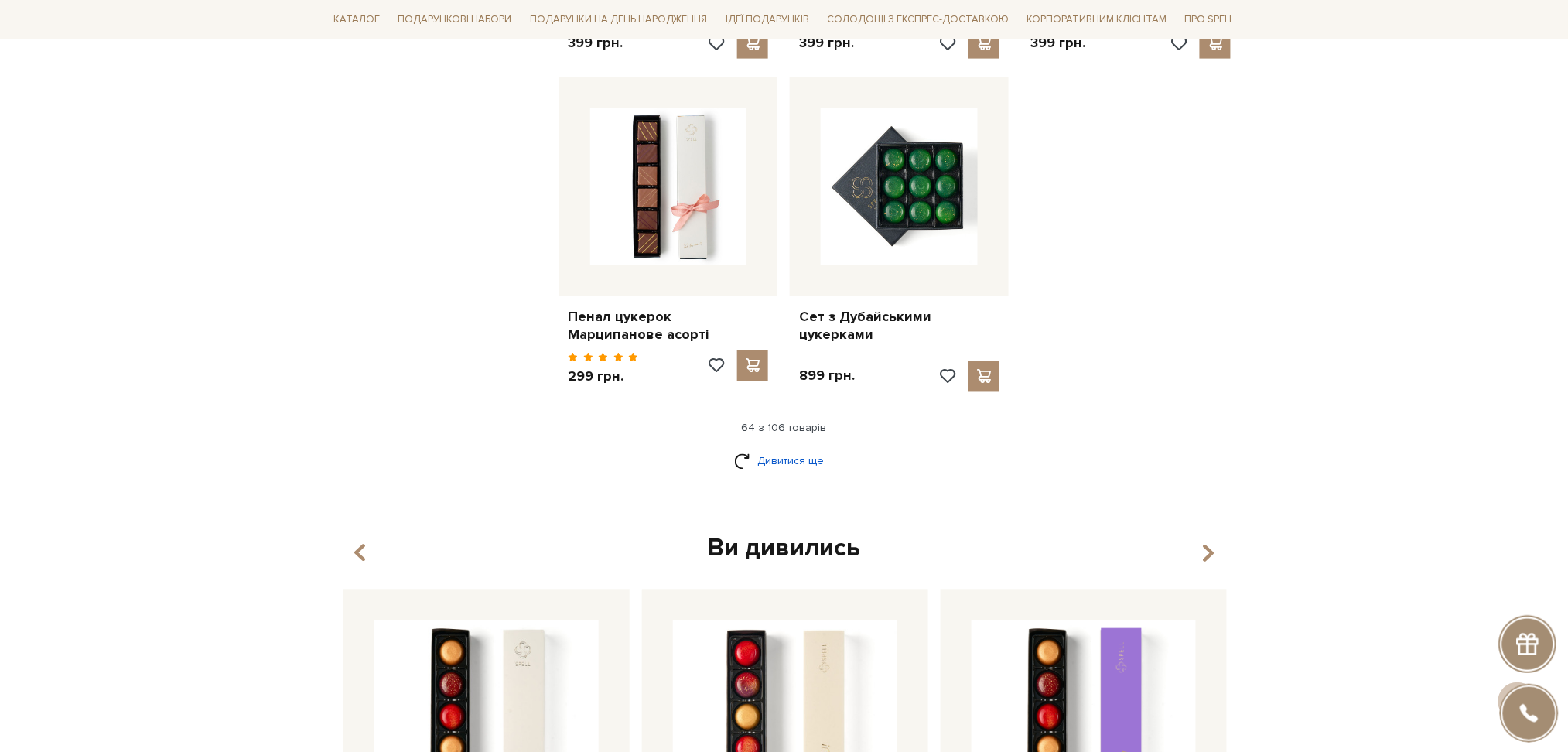 click on "Дивитися ще" at bounding box center (784, 461) 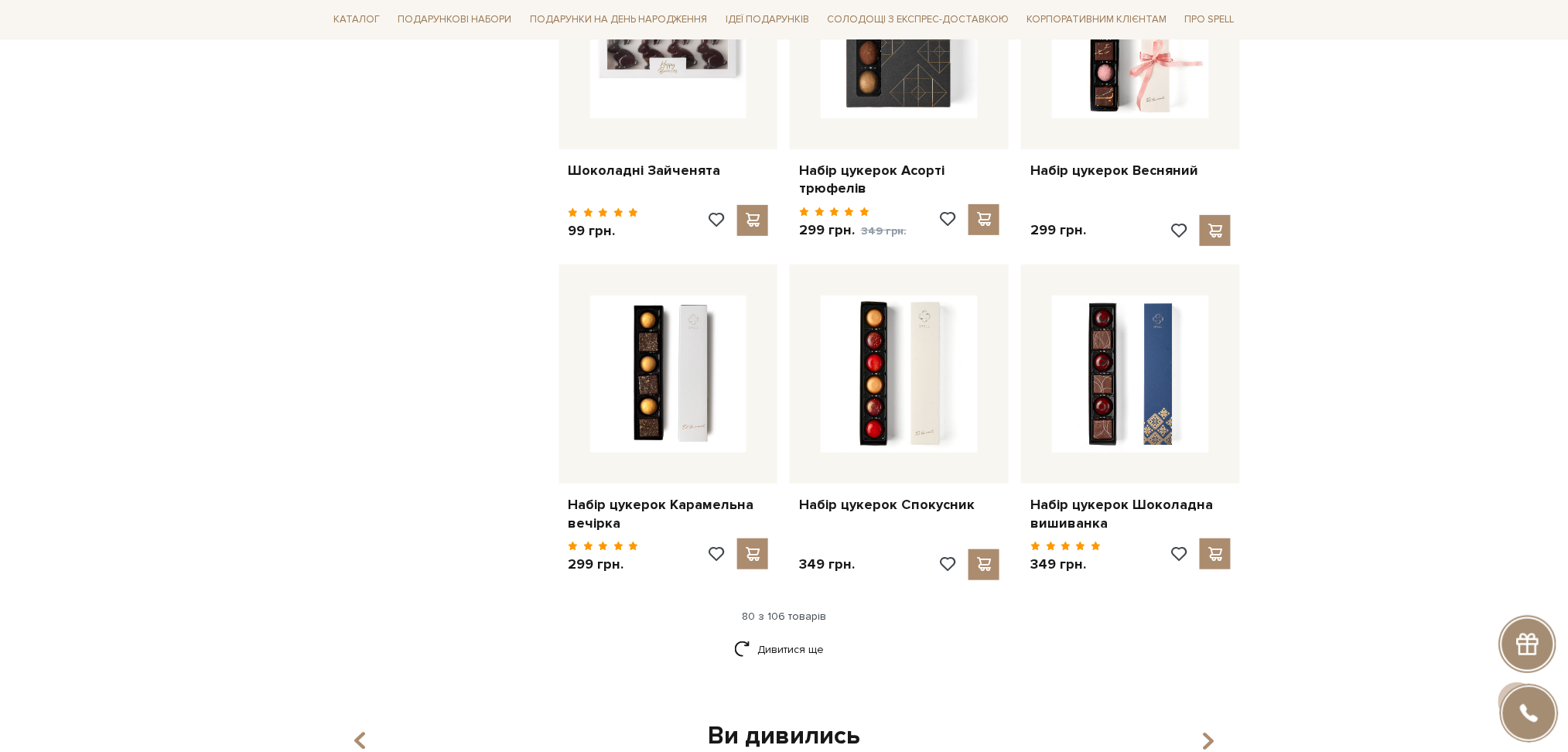 scroll, scrollTop: 8768, scrollLeft: 0, axis: vertical 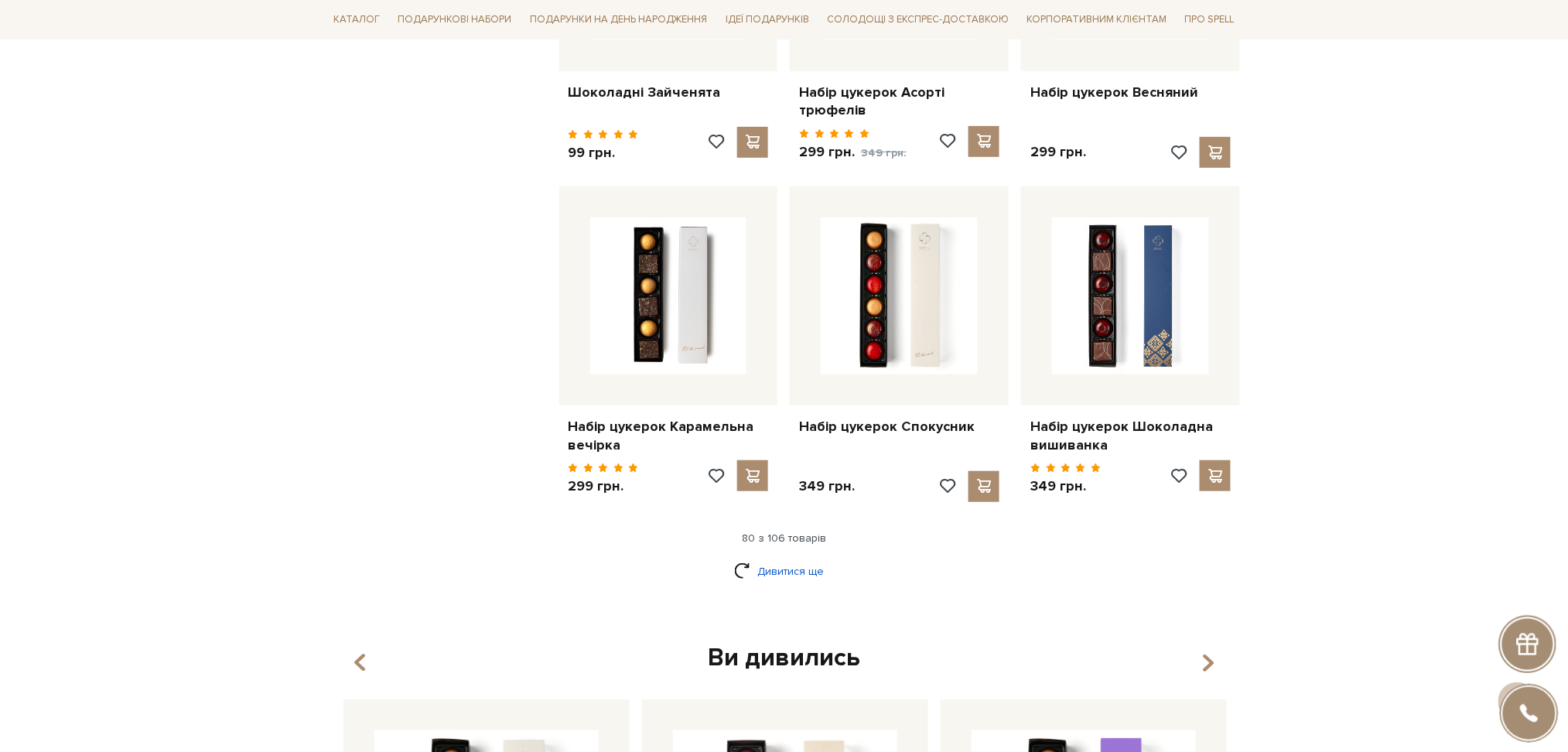 click on "Дивитися ще" at bounding box center [784, 571] 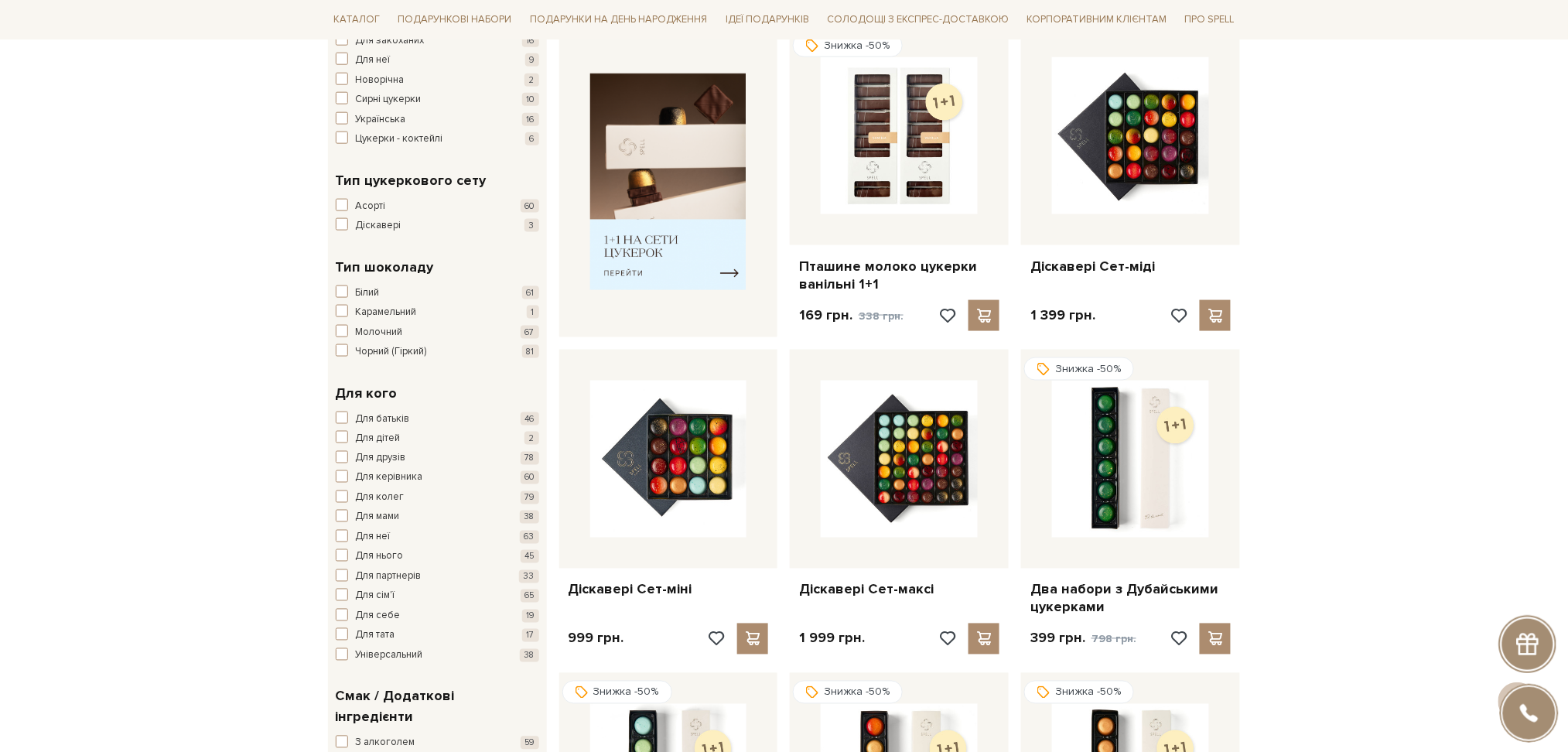 scroll, scrollTop: 0, scrollLeft: 0, axis: both 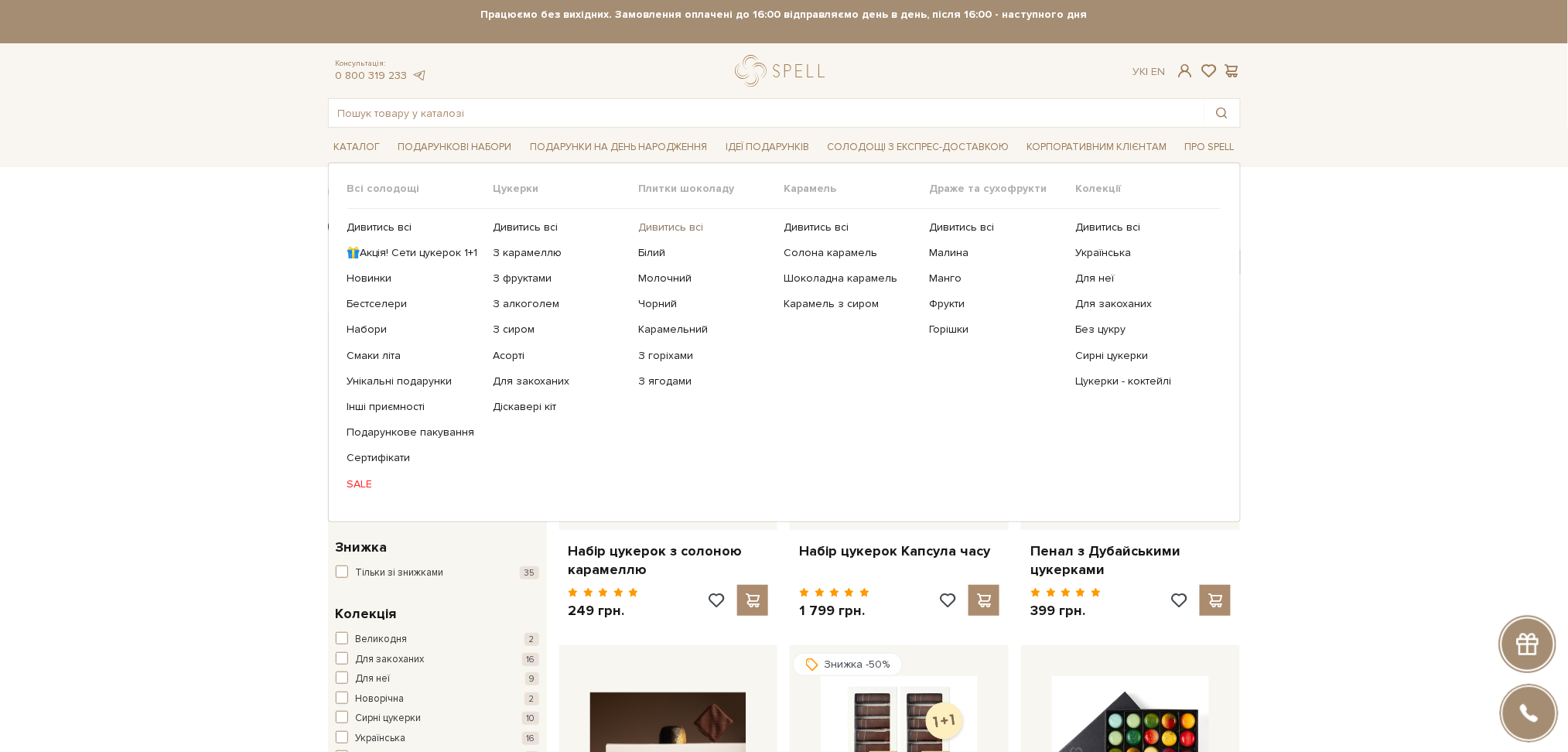 click on "Дивитись всі" at bounding box center [705, 227] 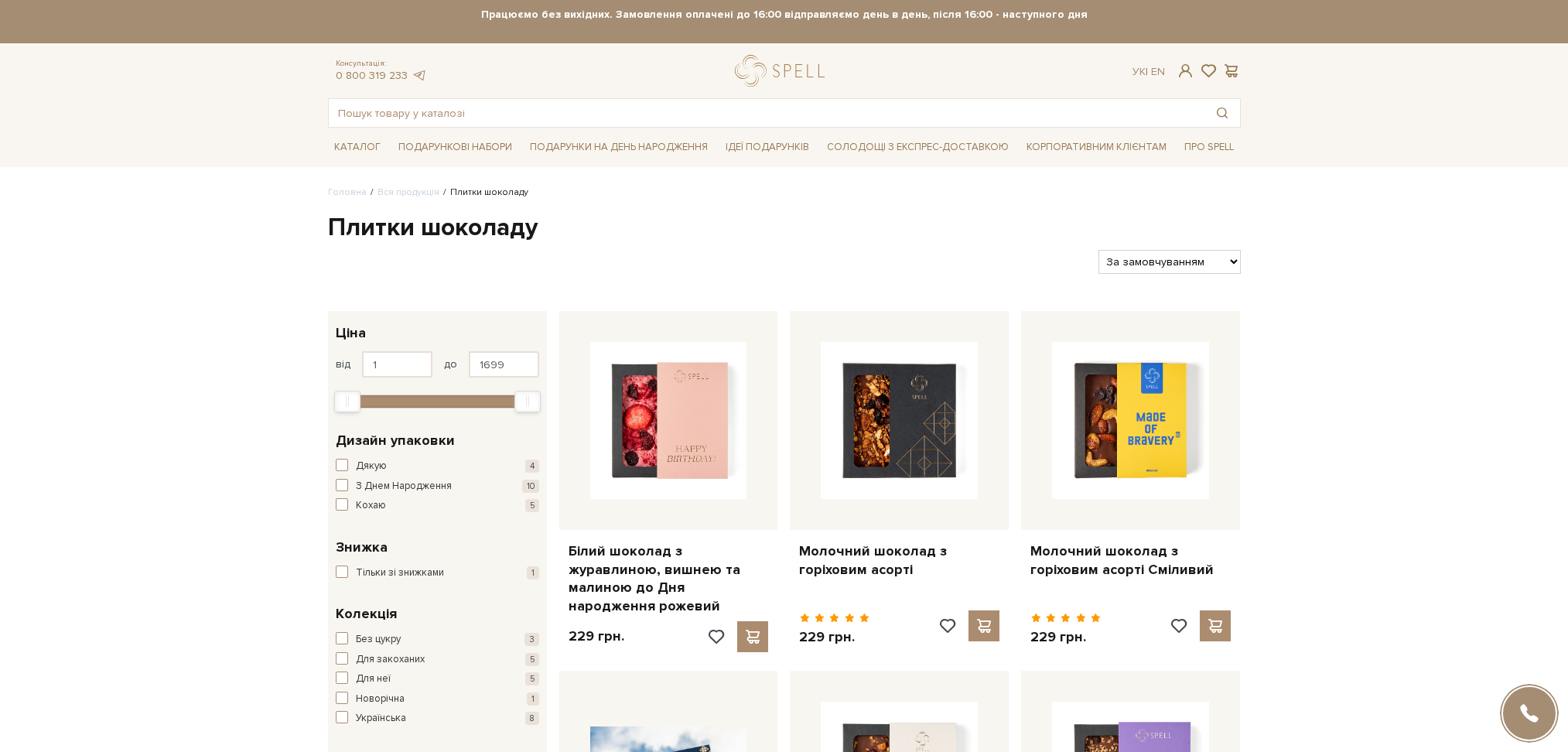 scroll, scrollTop: 0, scrollLeft: 0, axis: both 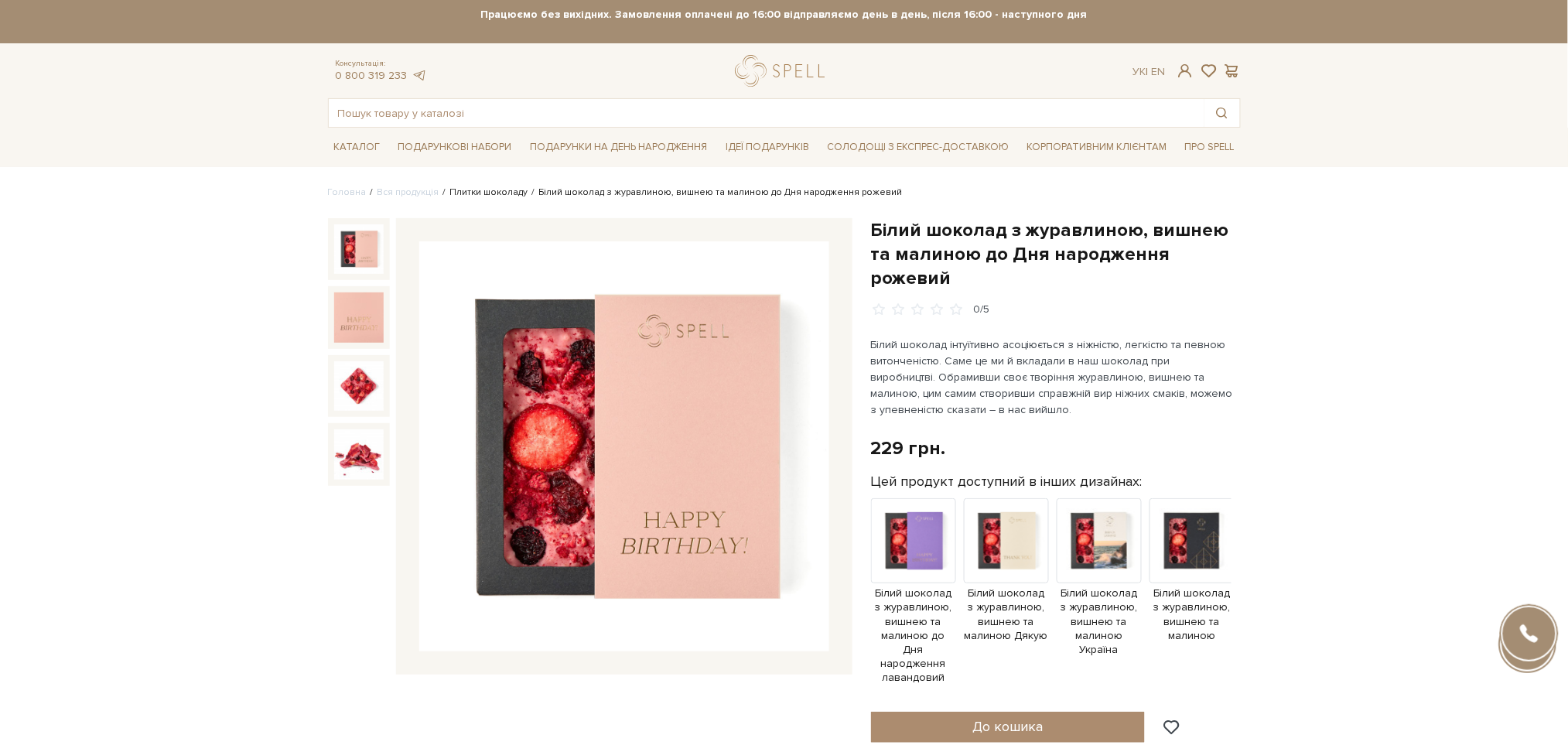 click on "Плитки шоколаду" at bounding box center [489, 192] 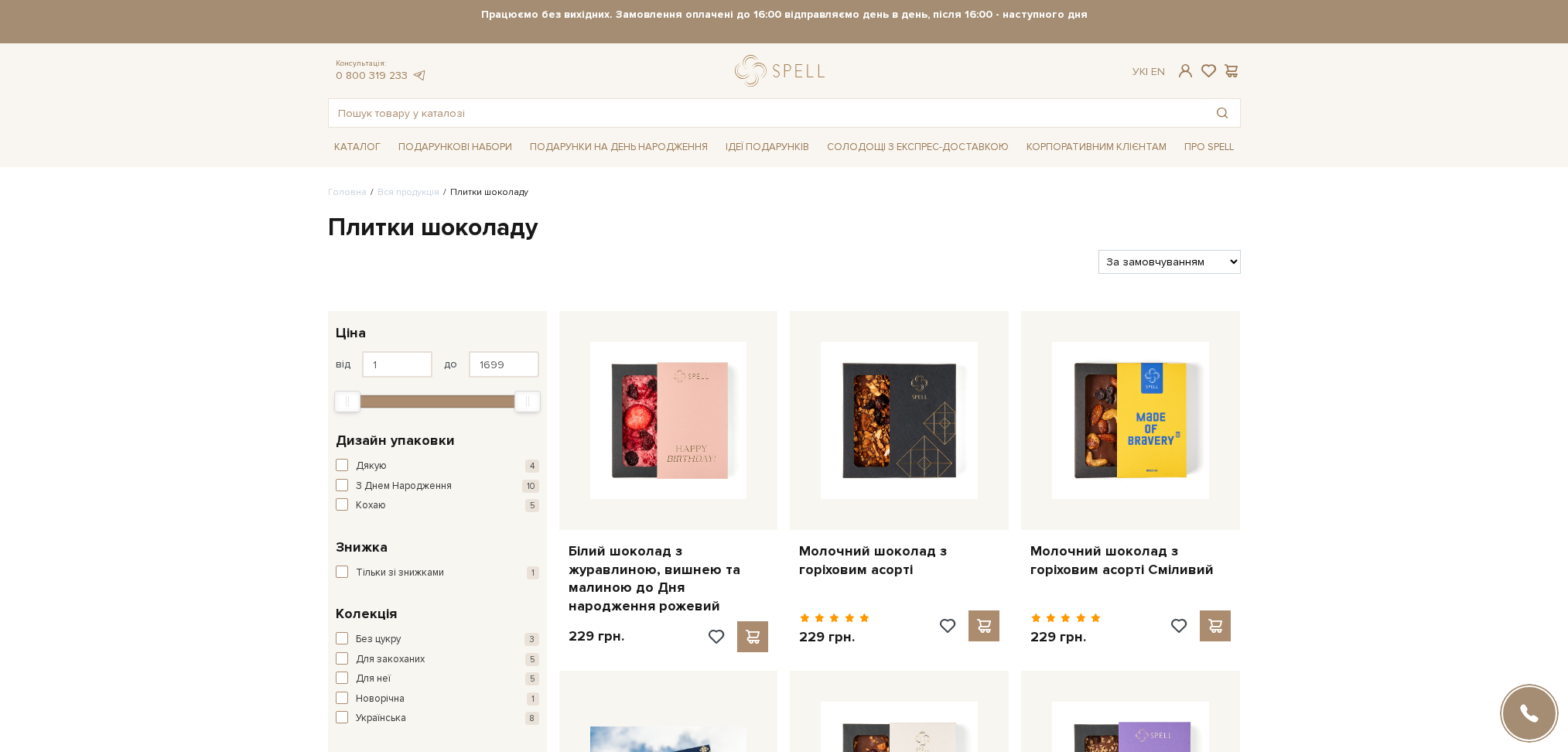 scroll, scrollTop: 206, scrollLeft: 0, axis: vertical 